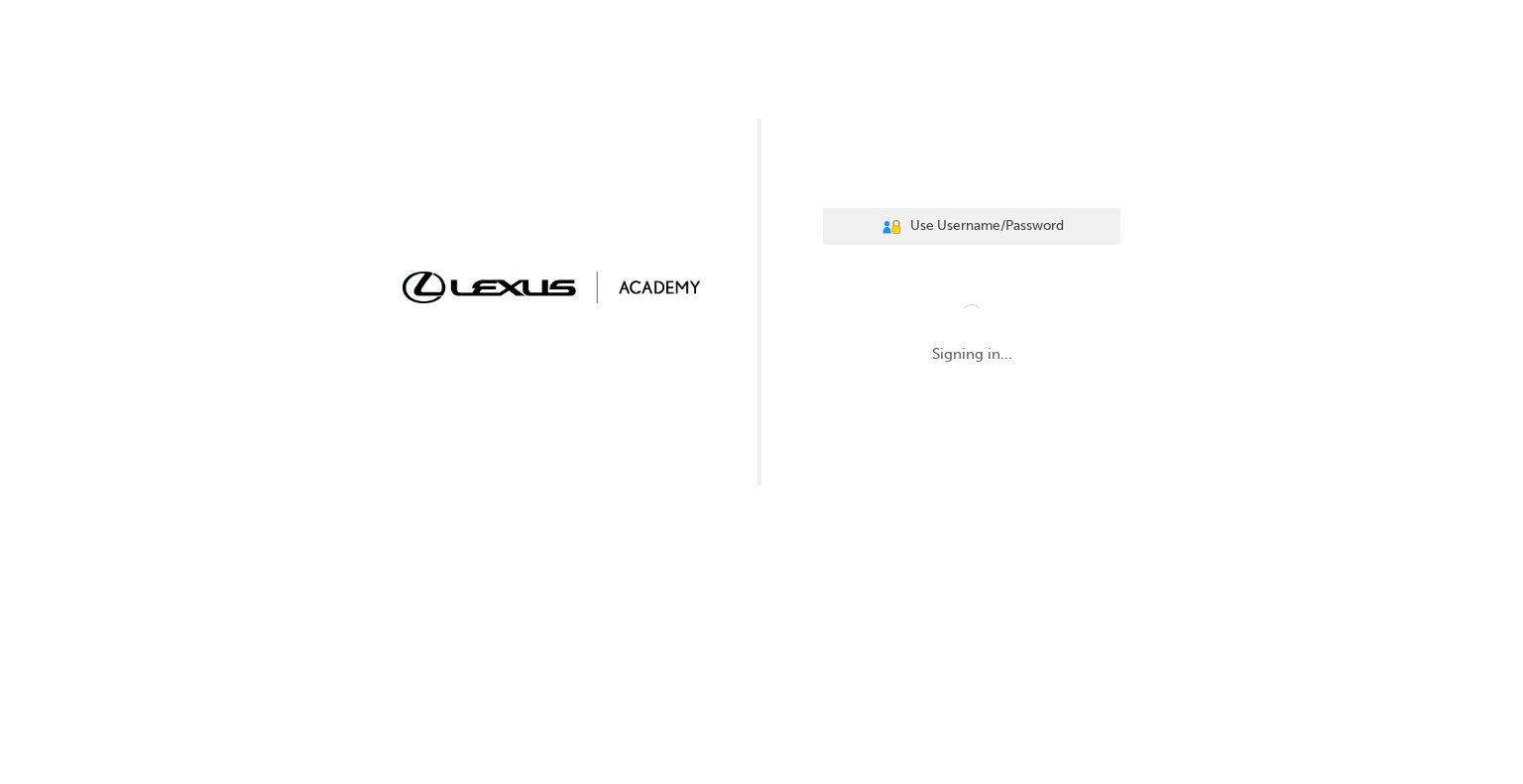scroll, scrollTop: 0, scrollLeft: 0, axis: both 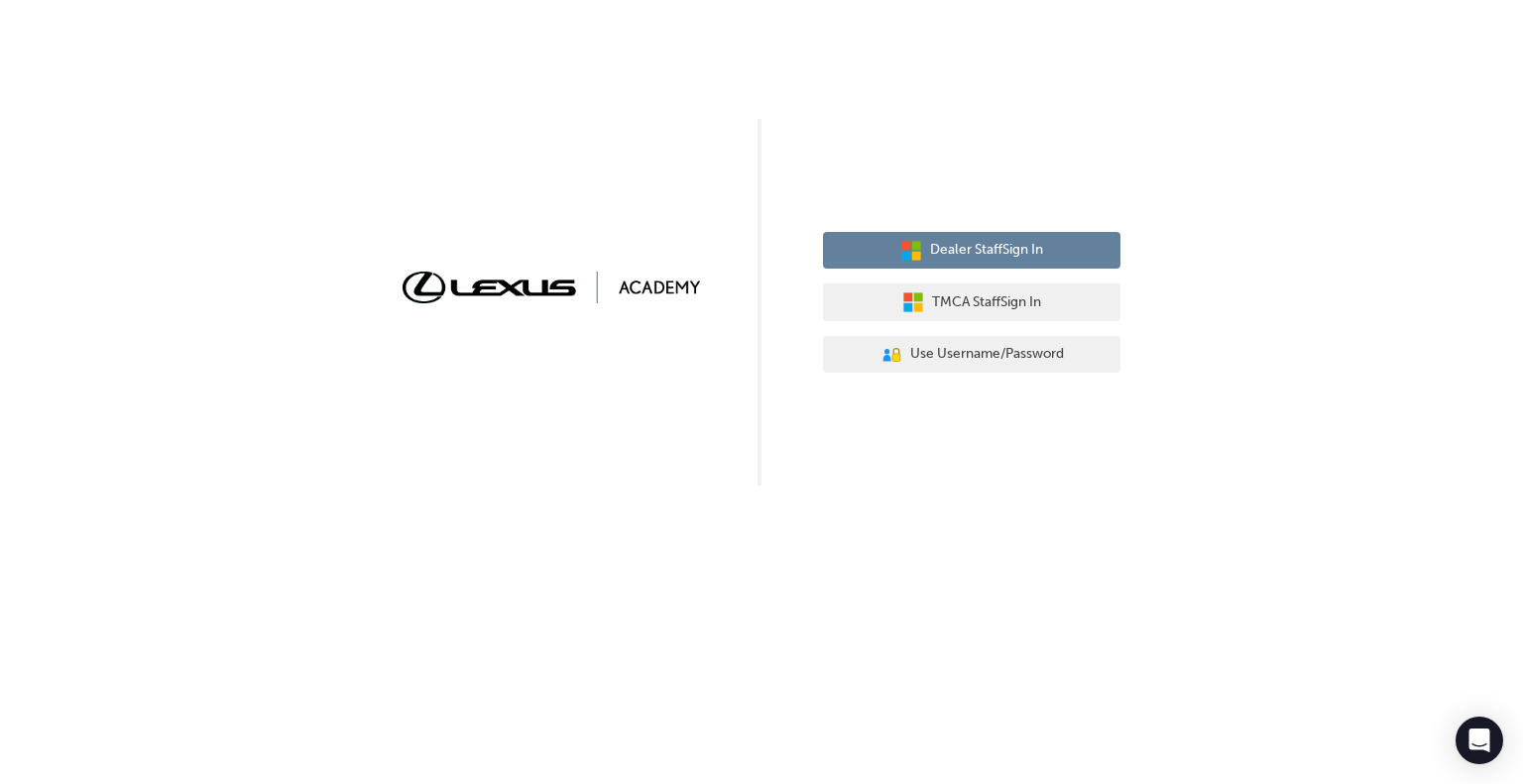 click on "Dealer Staff  Sign In" at bounding box center [972, 251] 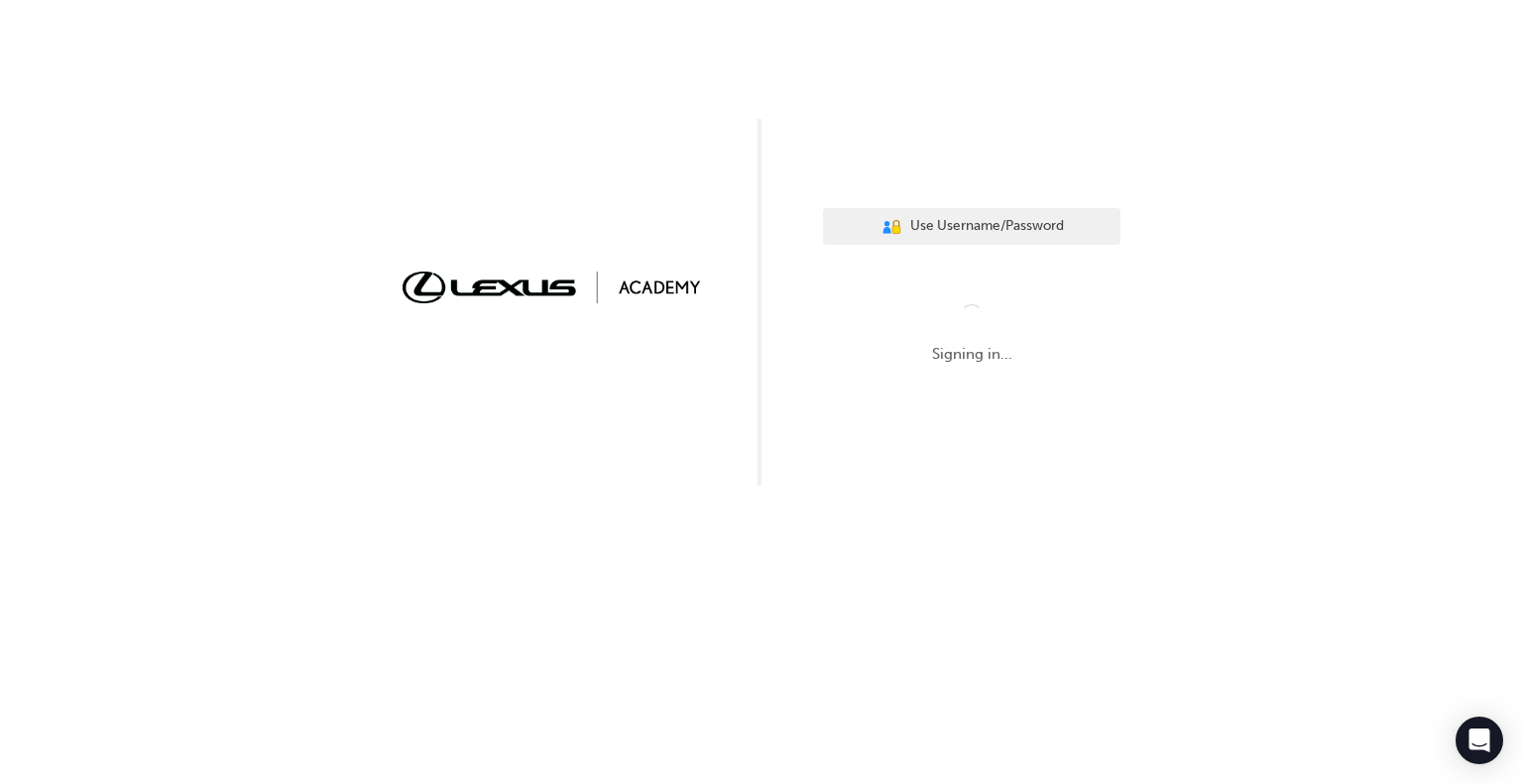scroll, scrollTop: 0, scrollLeft: 0, axis: both 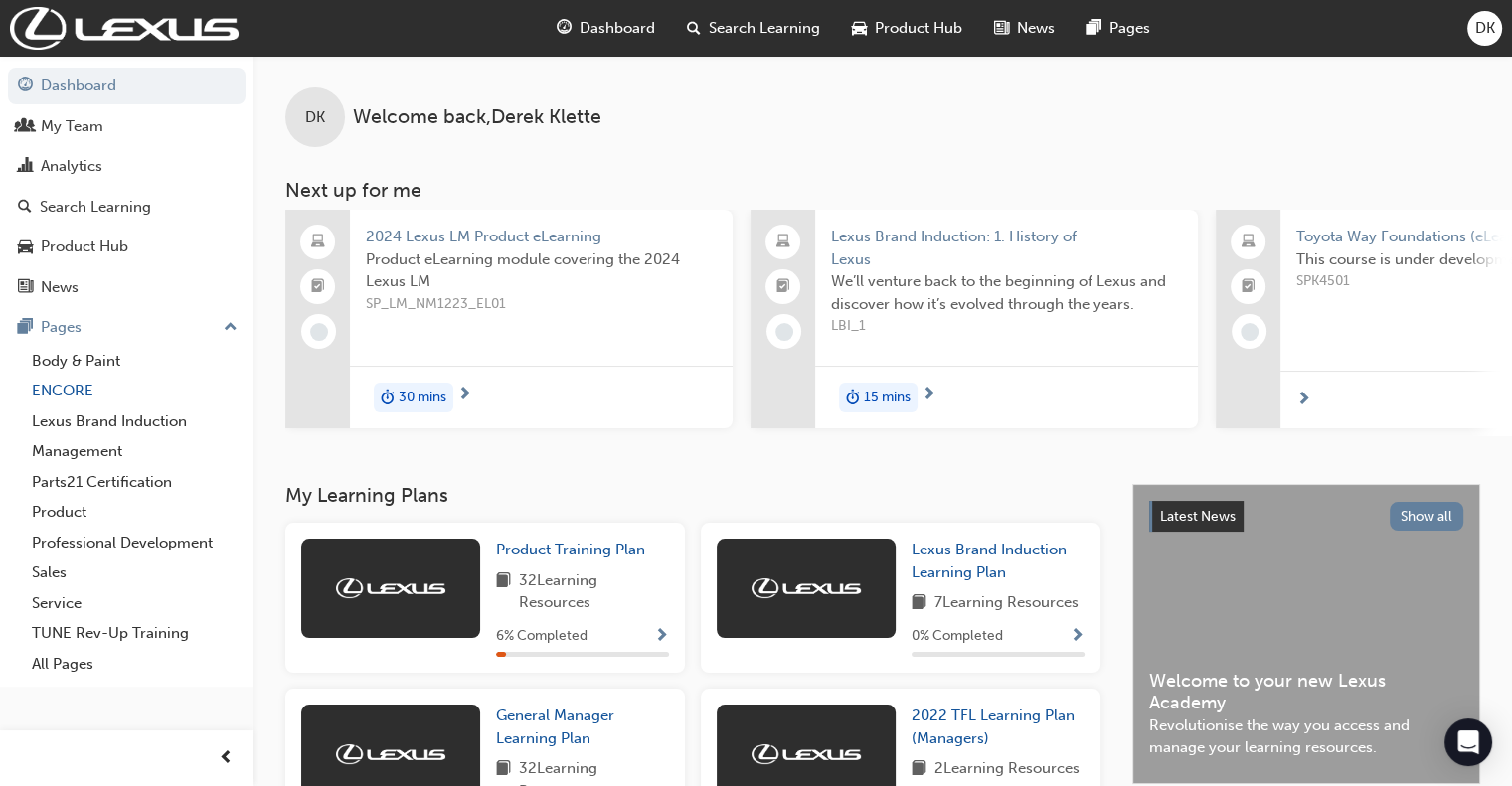 click on "ENCORE" at bounding box center [134, 391] 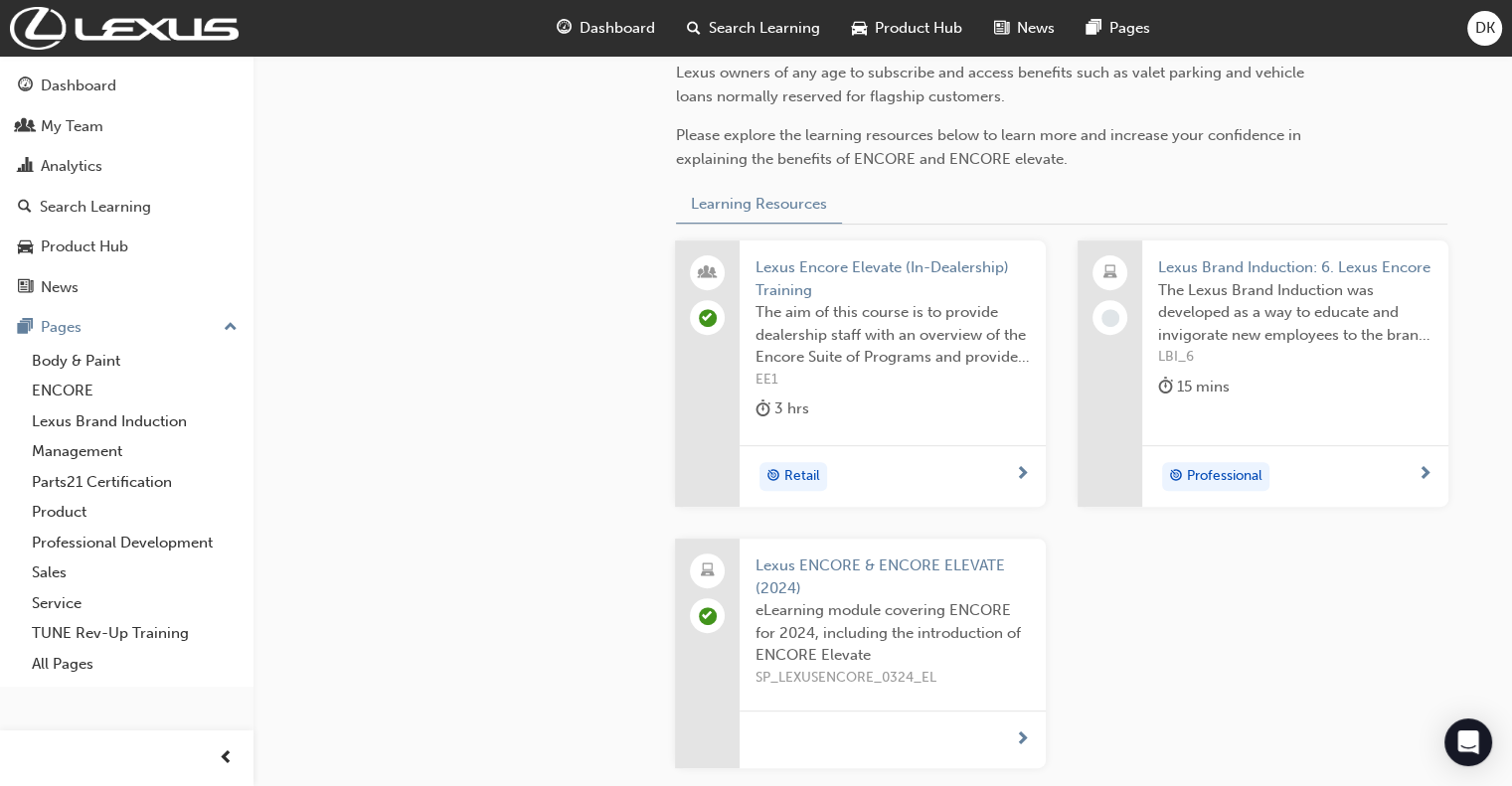scroll, scrollTop: 795, scrollLeft: 0, axis: vertical 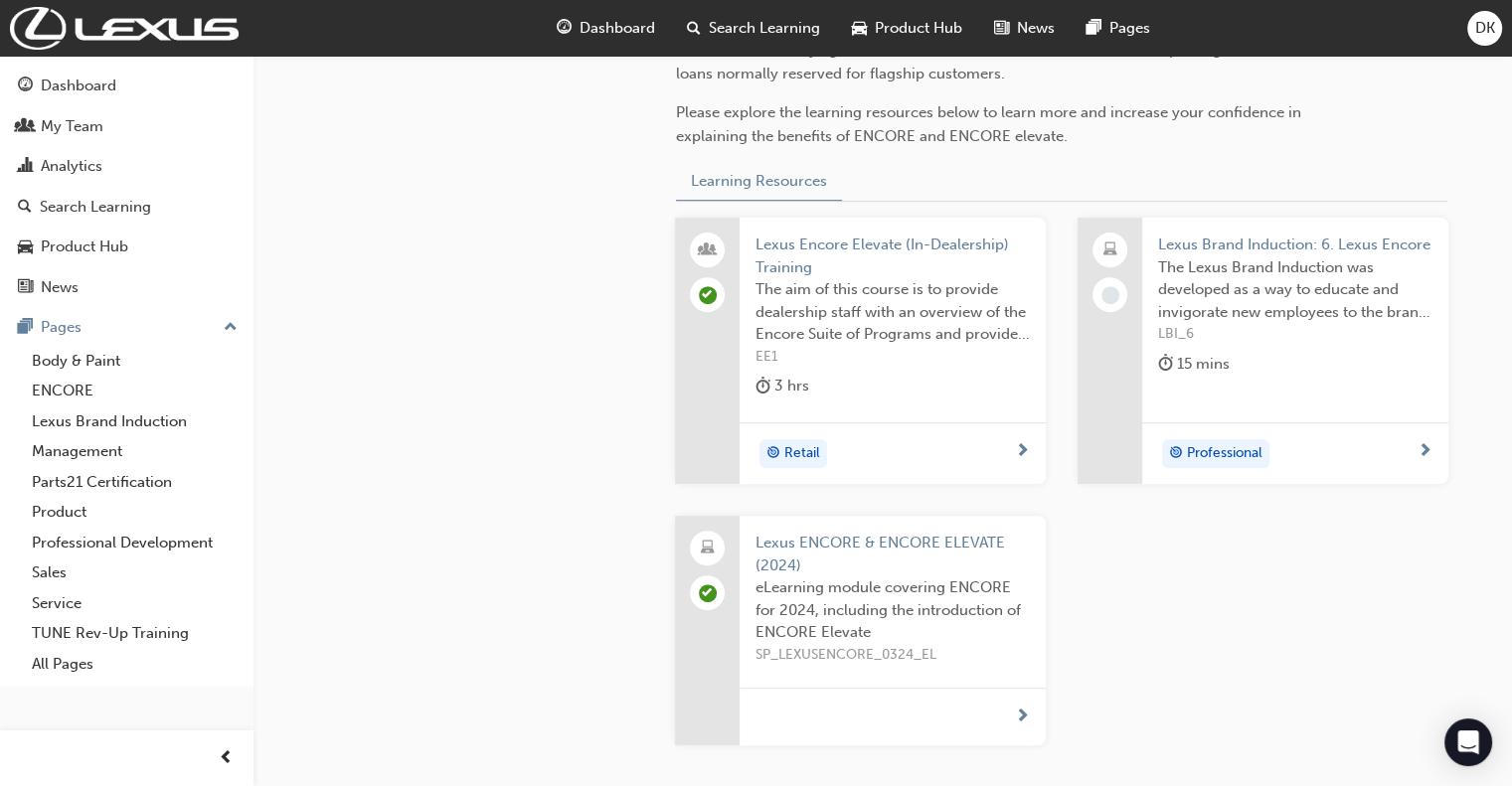 click on "Lexus ENCORE & ENCORE ELEVATE (2024)" at bounding box center [893, 553] 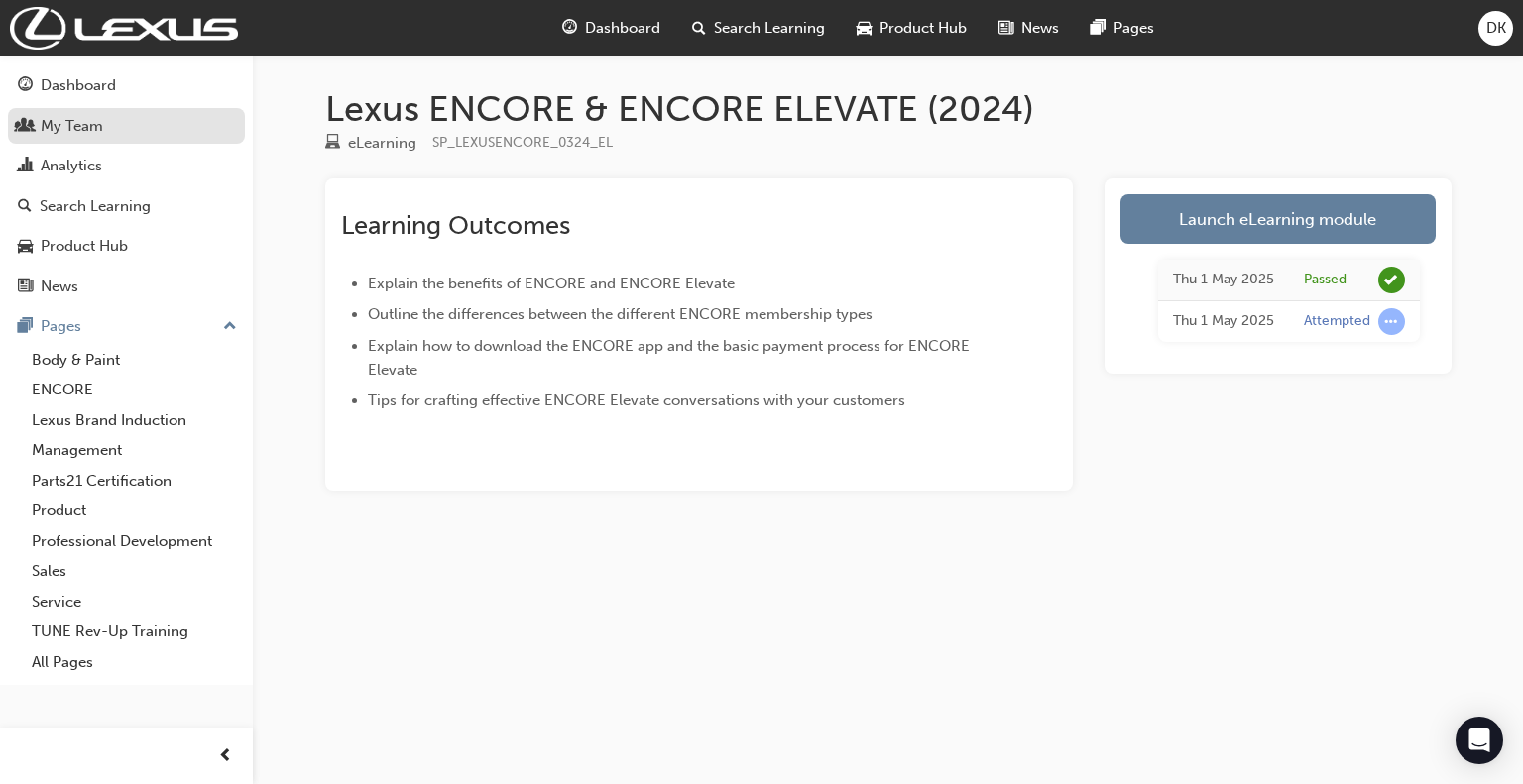 click on "My Team" at bounding box center [71, 126] 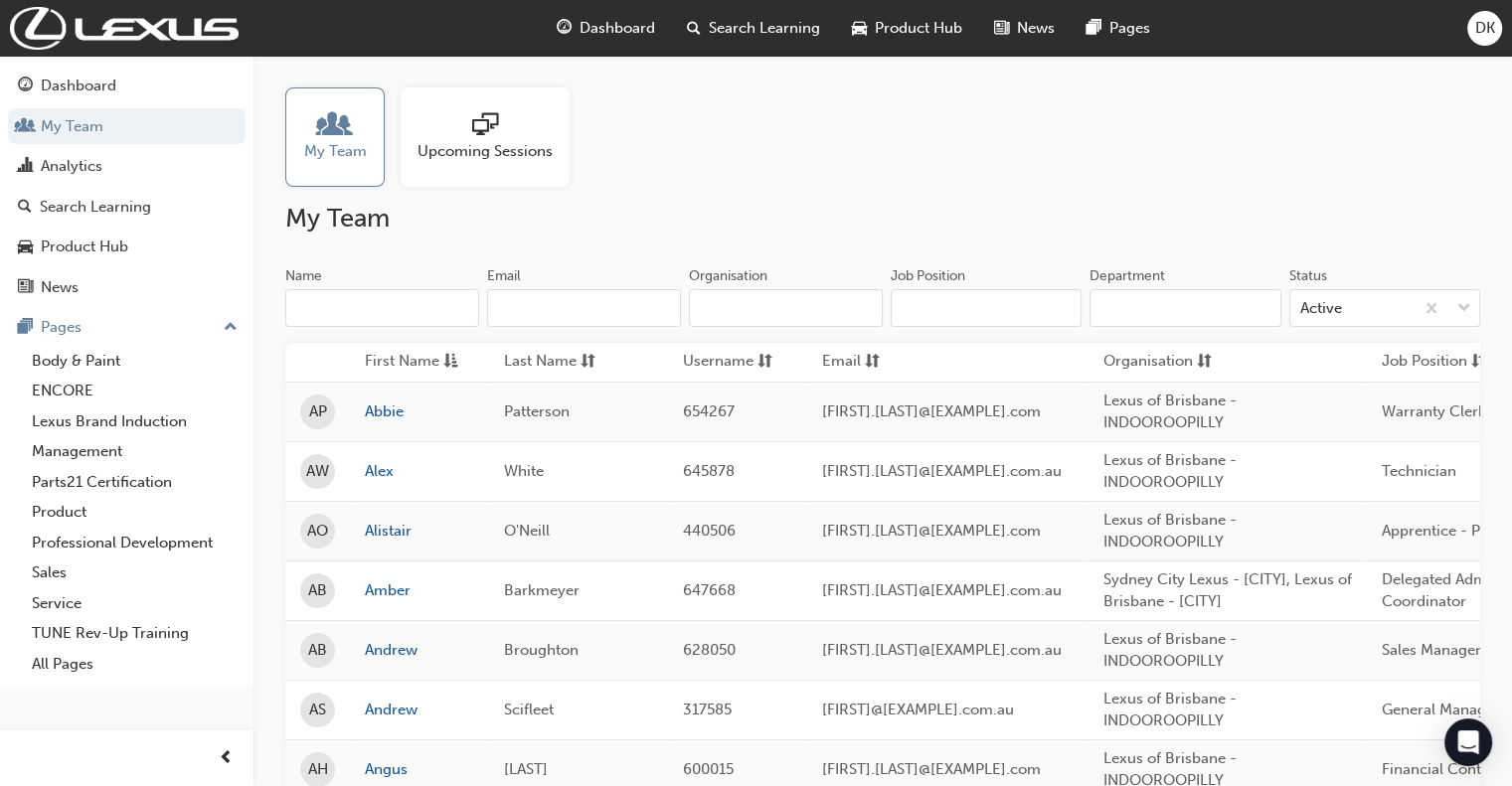 click on "Department" at bounding box center [1185, 308] 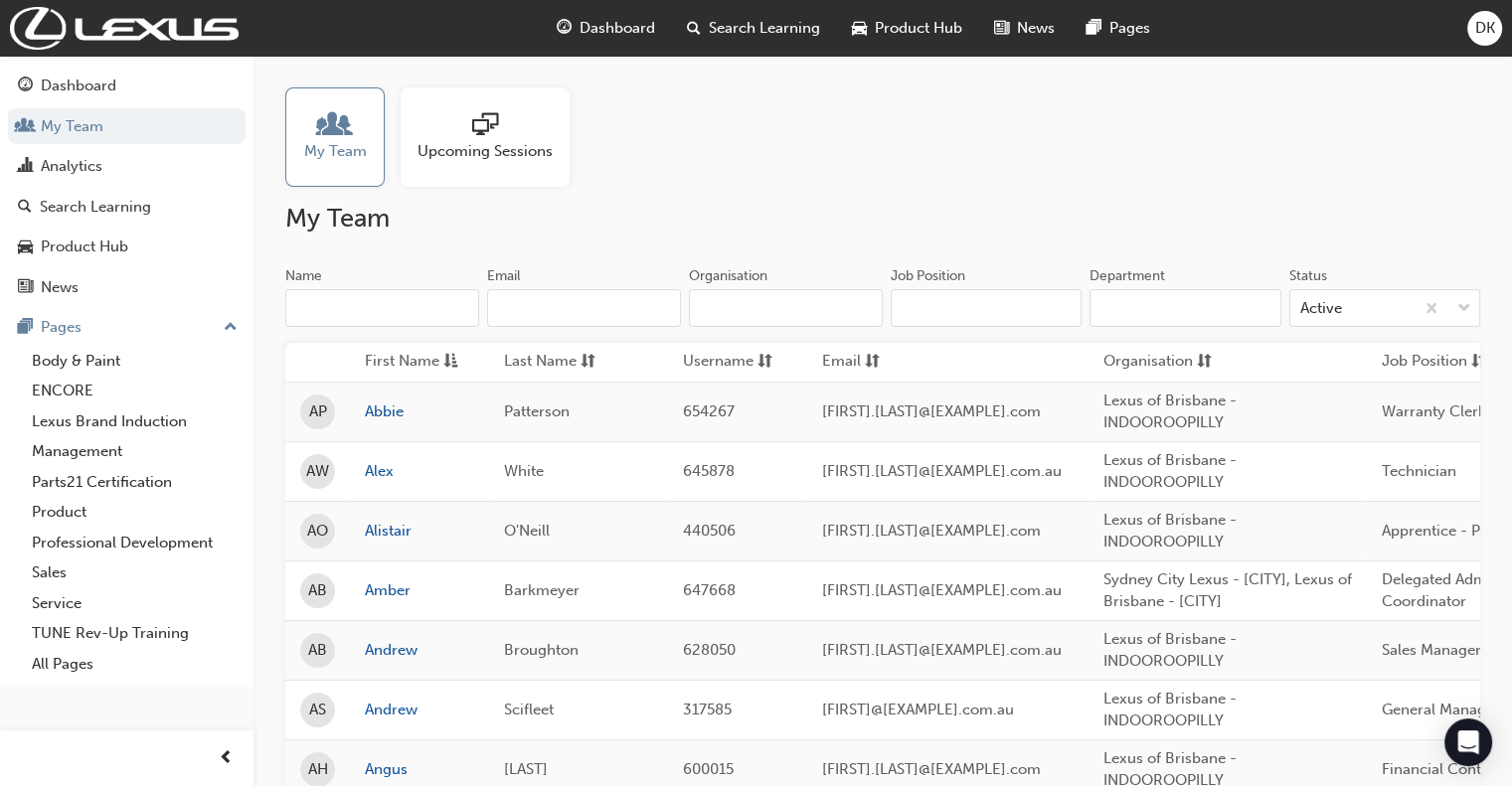 click on "Organisation" at bounding box center [785, 308] 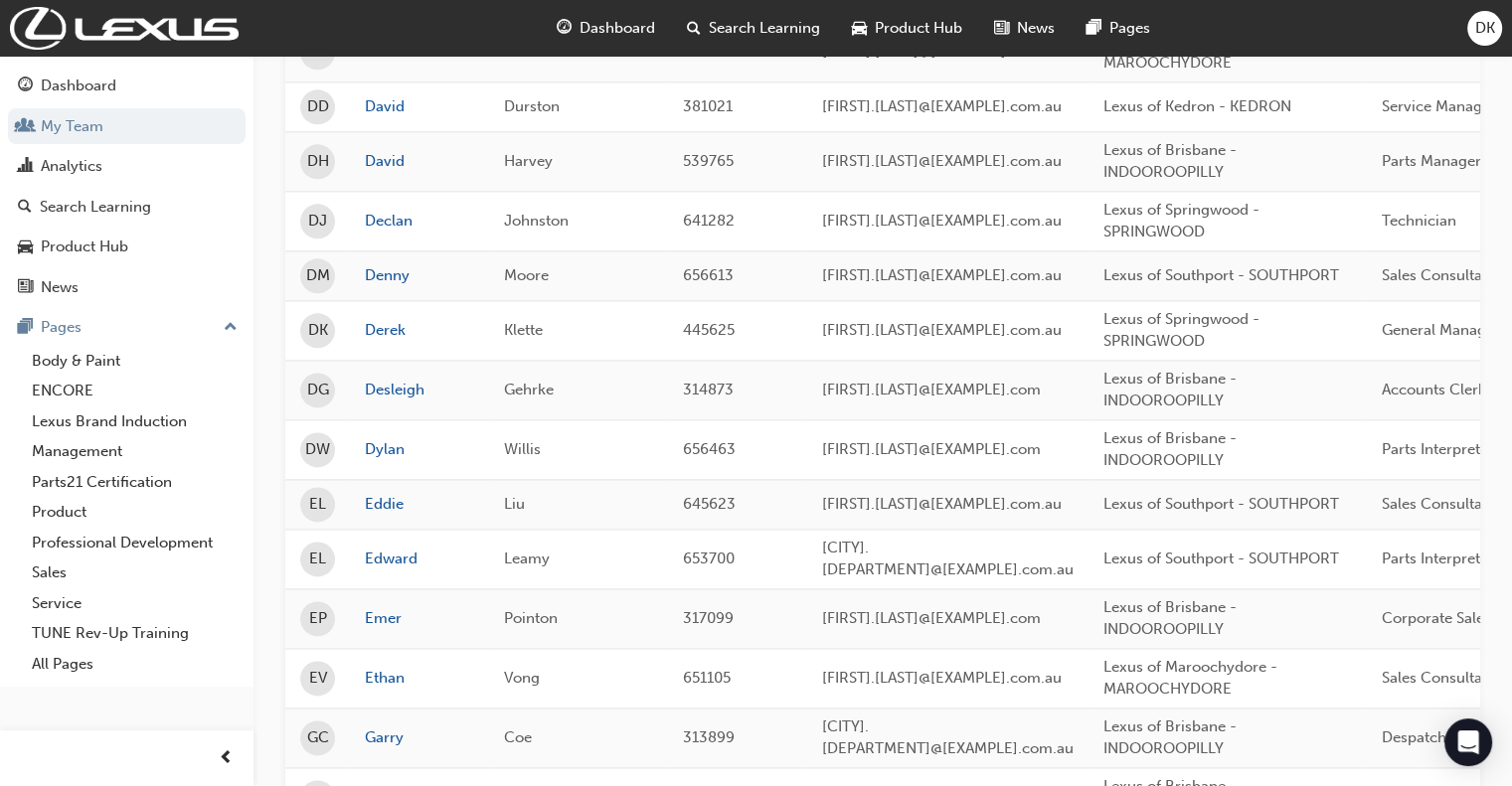 scroll, scrollTop: 2817, scrollLeft: 0, axis: vertical 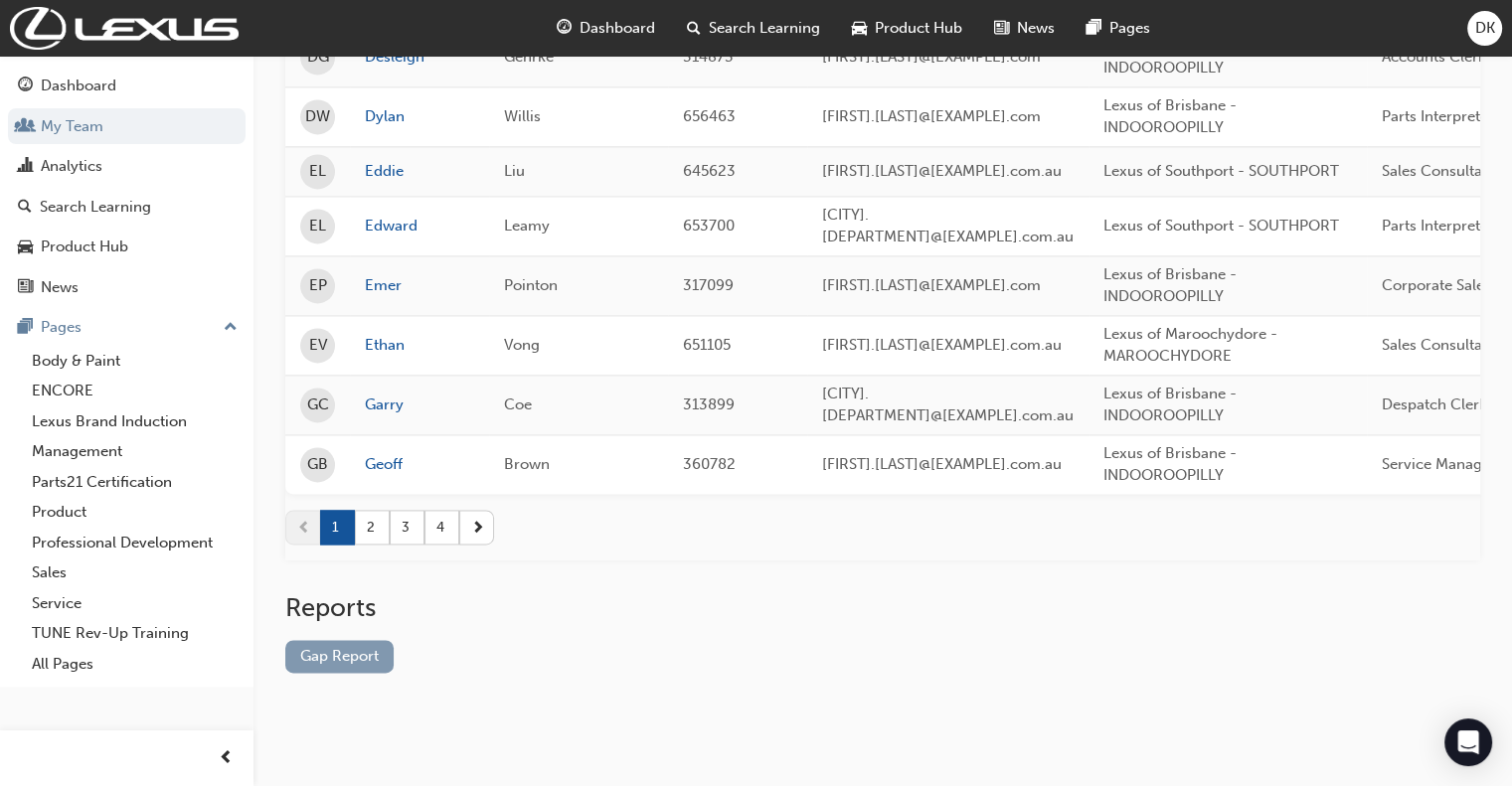 click on "Gap Report" at bounding box center (339, 656) 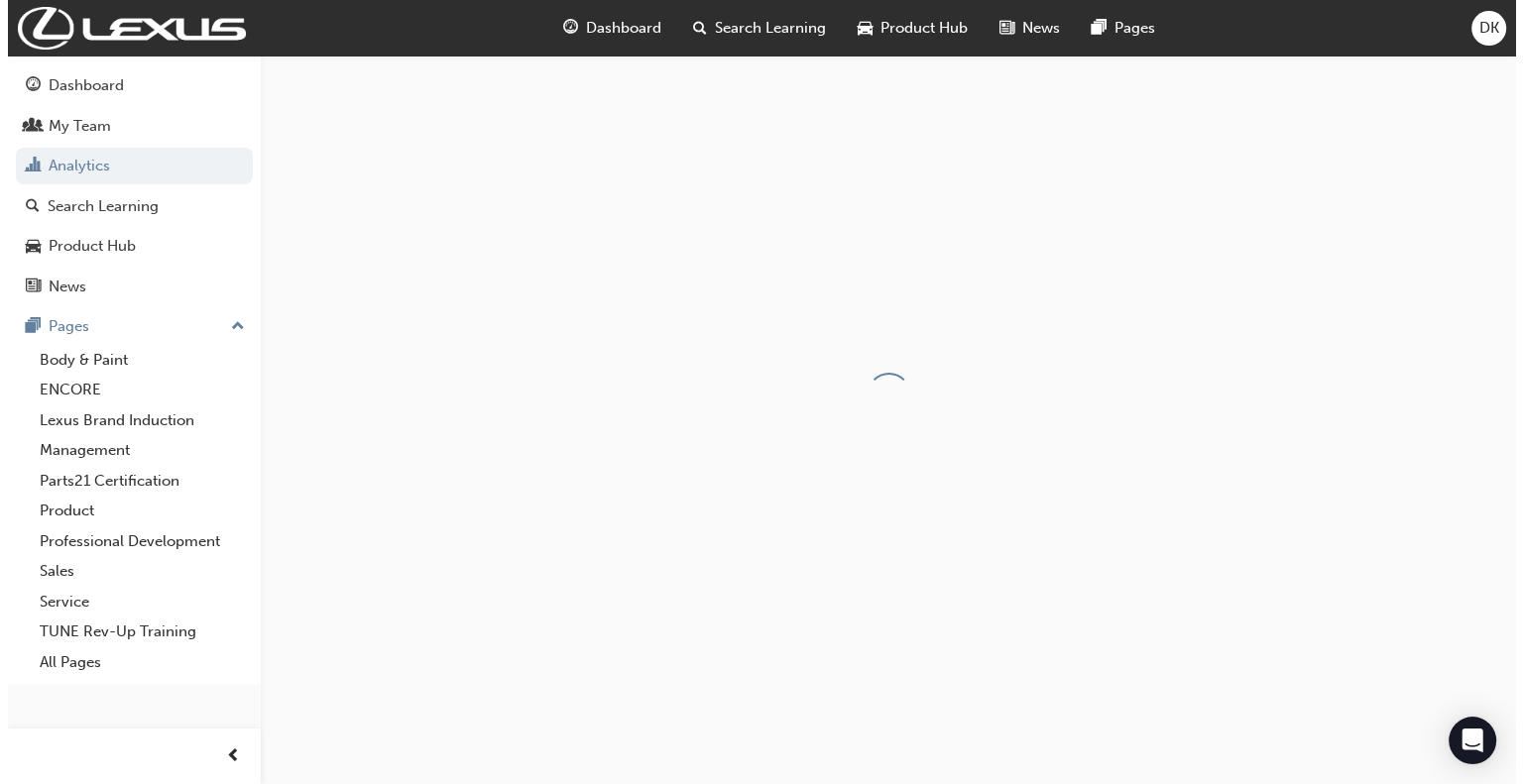 scroll, scrollTop: 0, scrollLeft: 0, axis: both 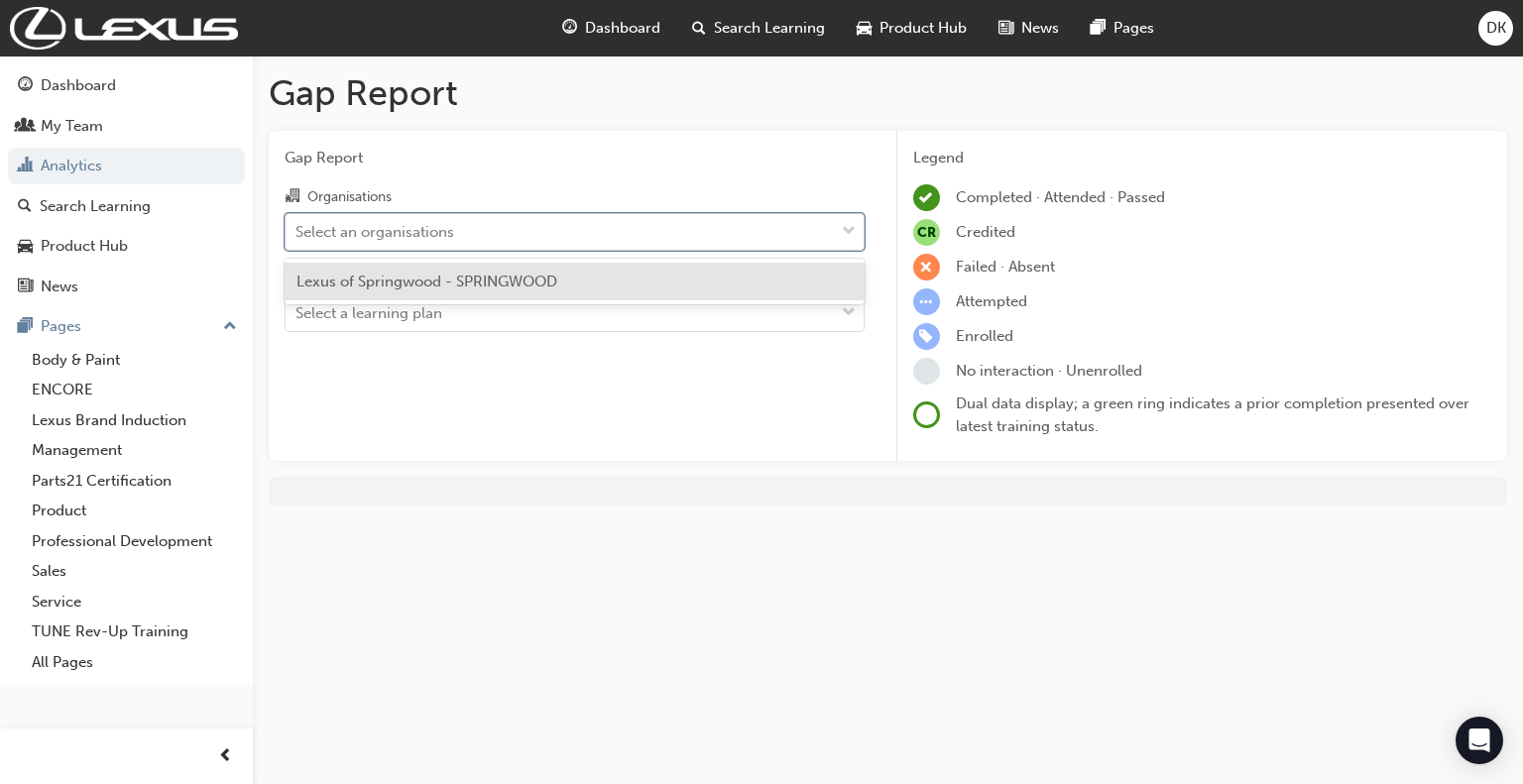 click at bounding box center (849, 232) 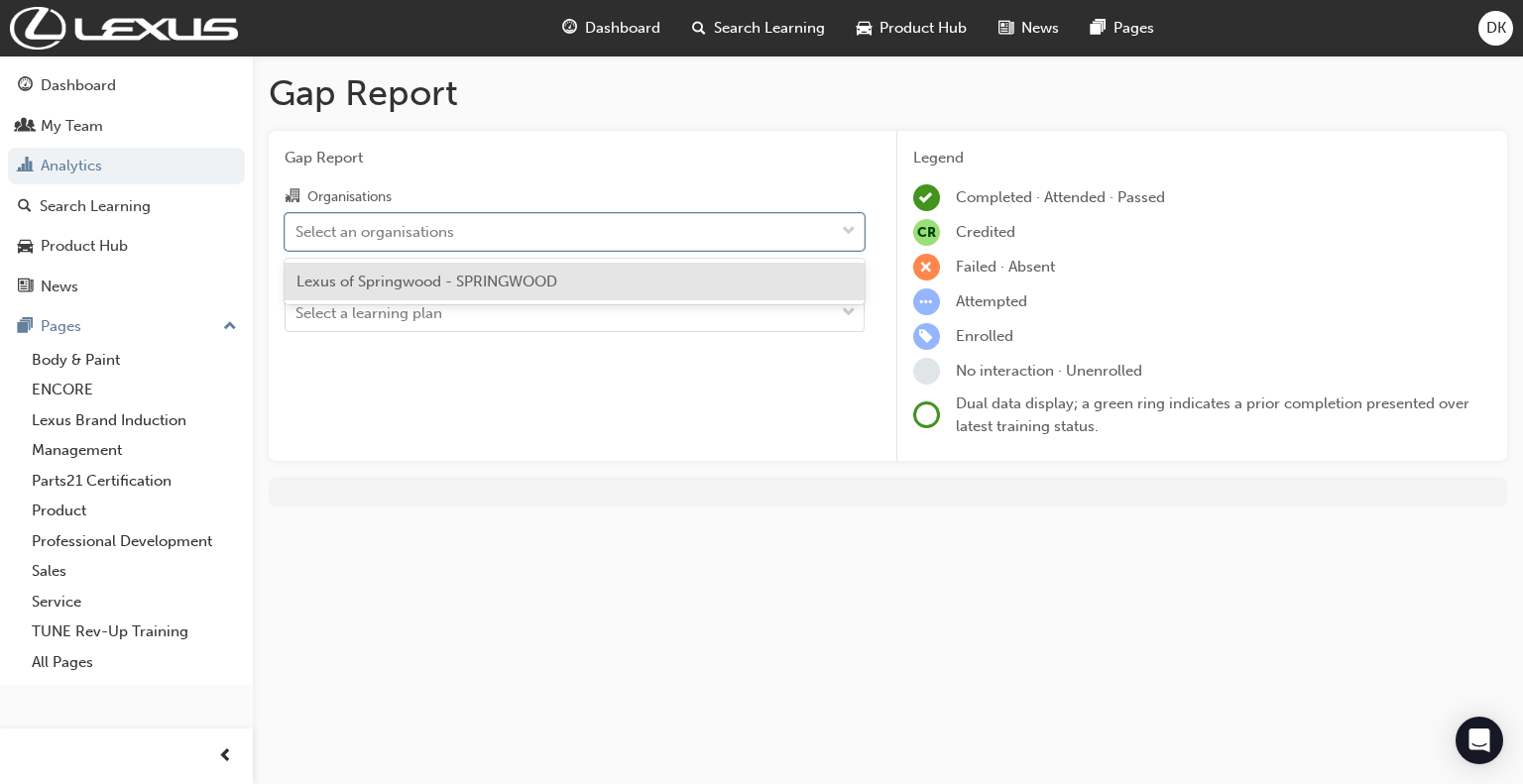 click on "Lexus of Springwood - SPRINGWOOD" at bounding box center (574, 281) 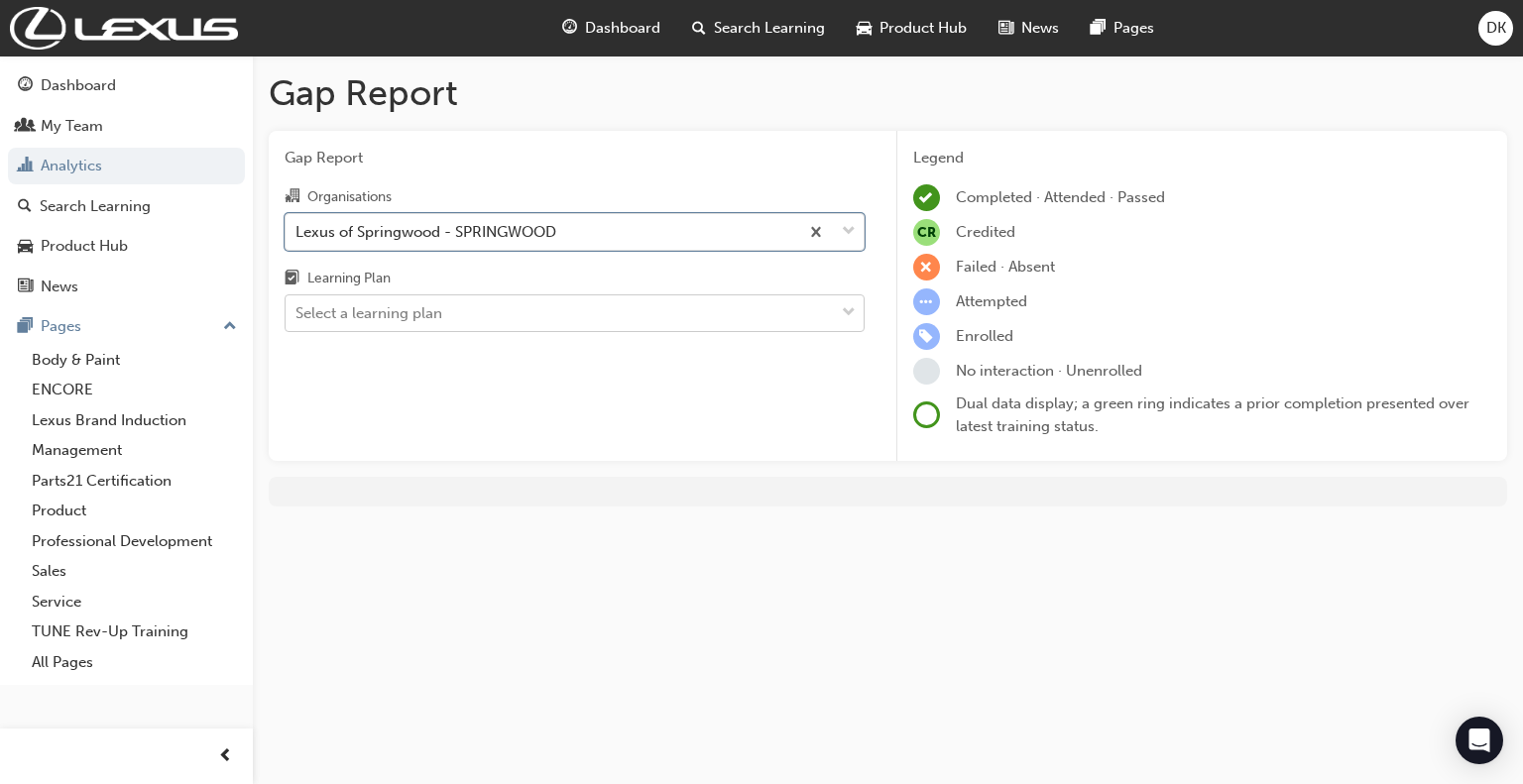 click at bounding box center [849, 313] 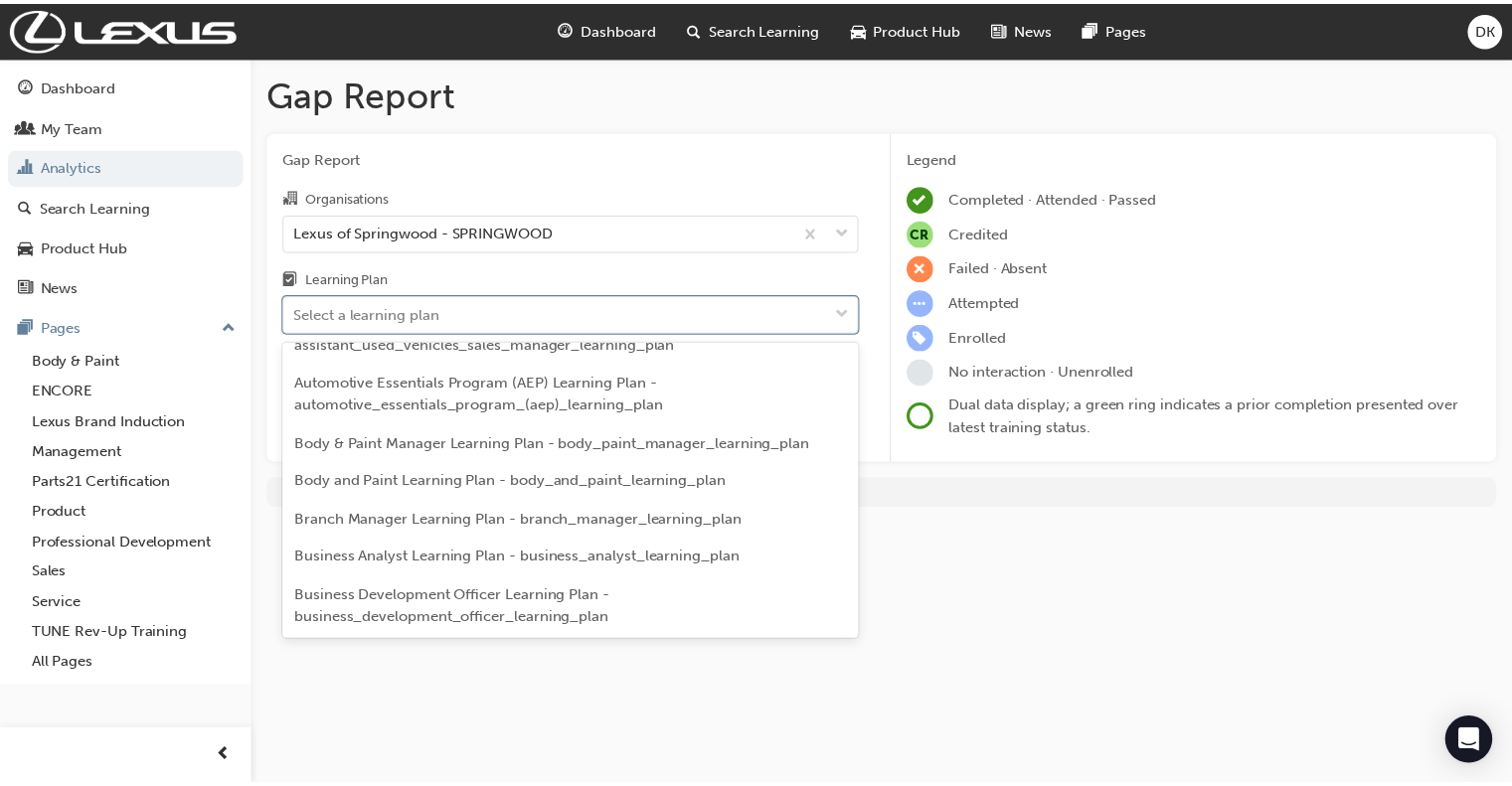 scroll, scrollTop: 1491, scrollLeft: 0, axis: vertical 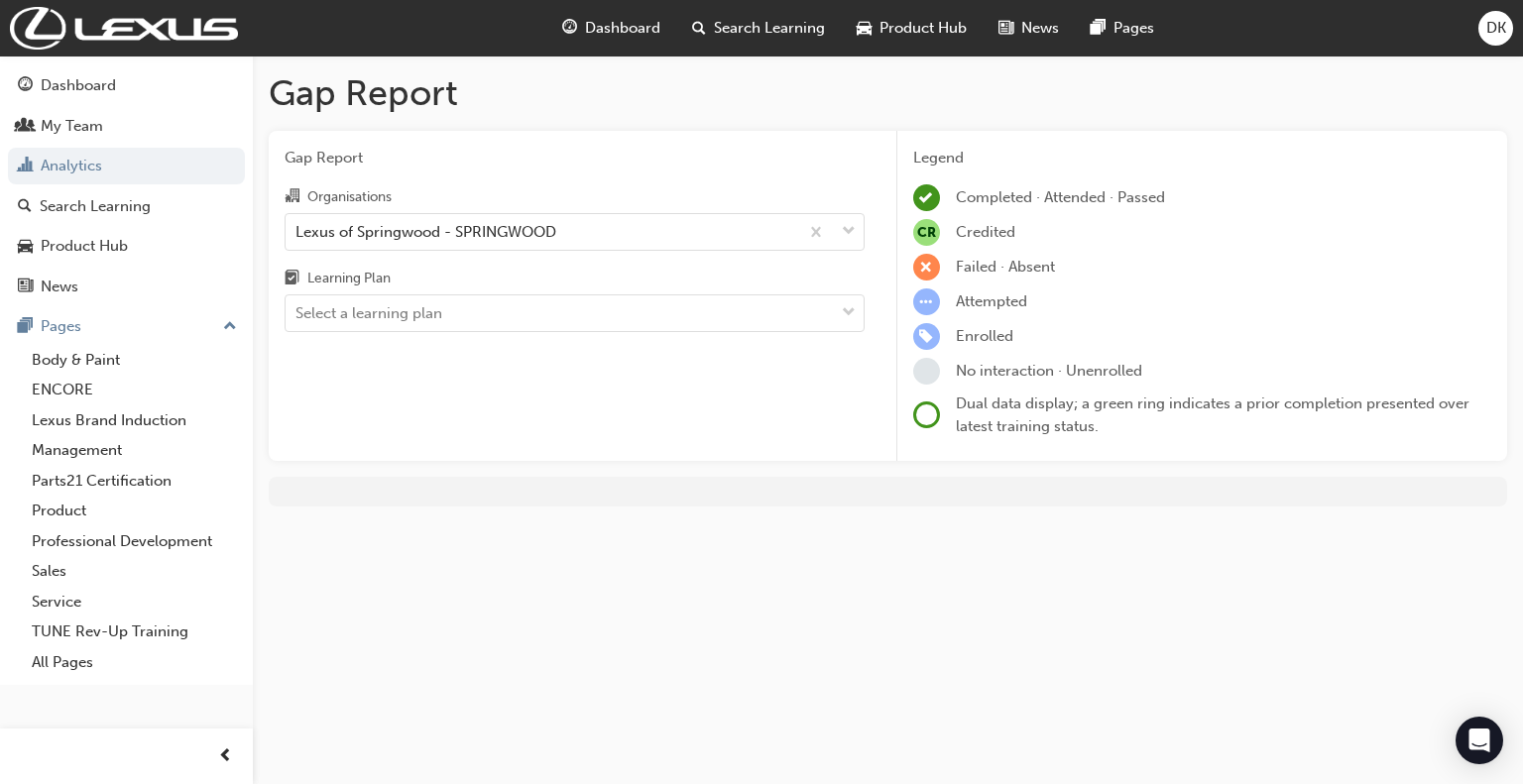 click on "Gap Report" at bounding box center (887, 93) 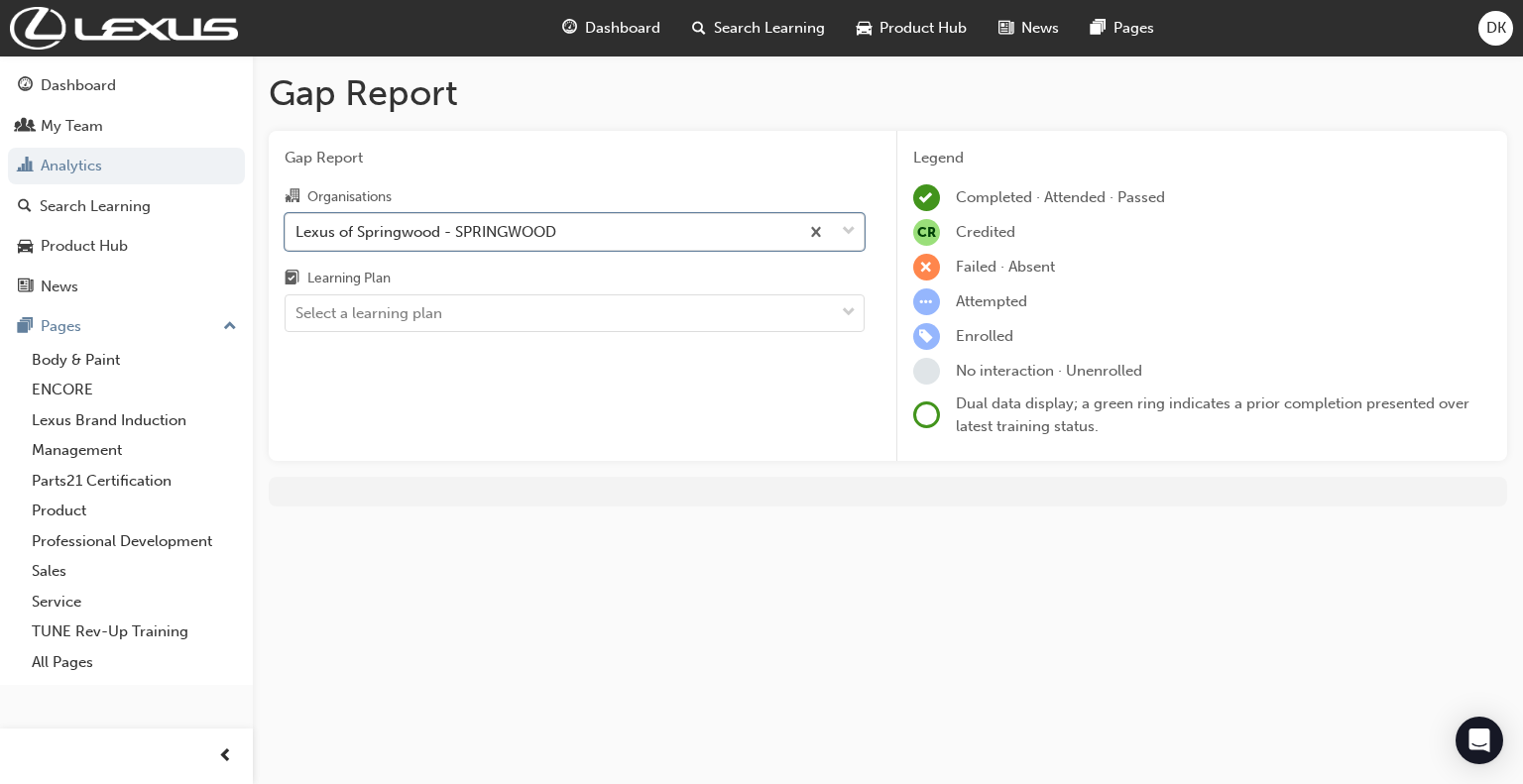 click on "Organisations" at bounding box center (349, 197) 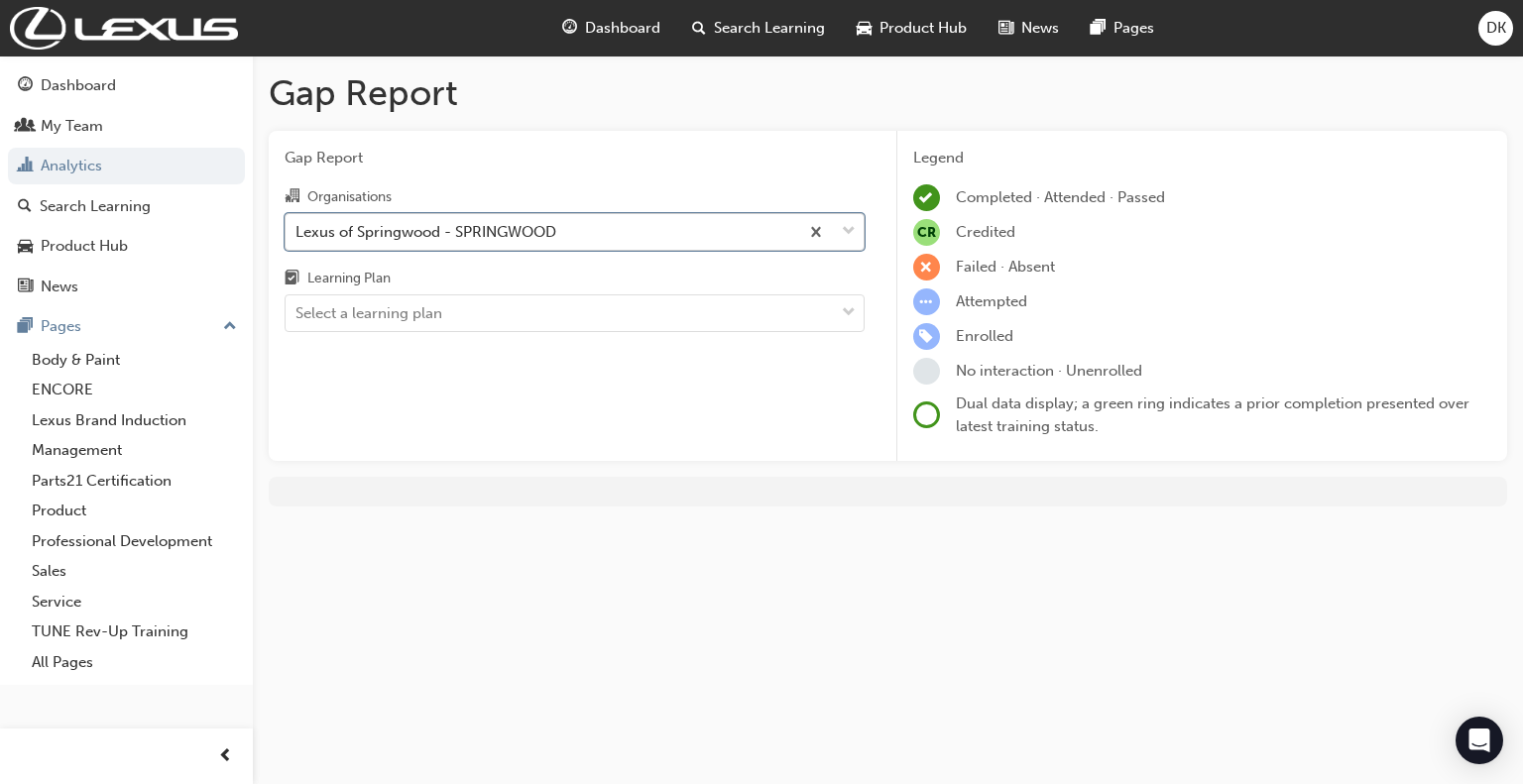 click at bounding box center (849, 232) 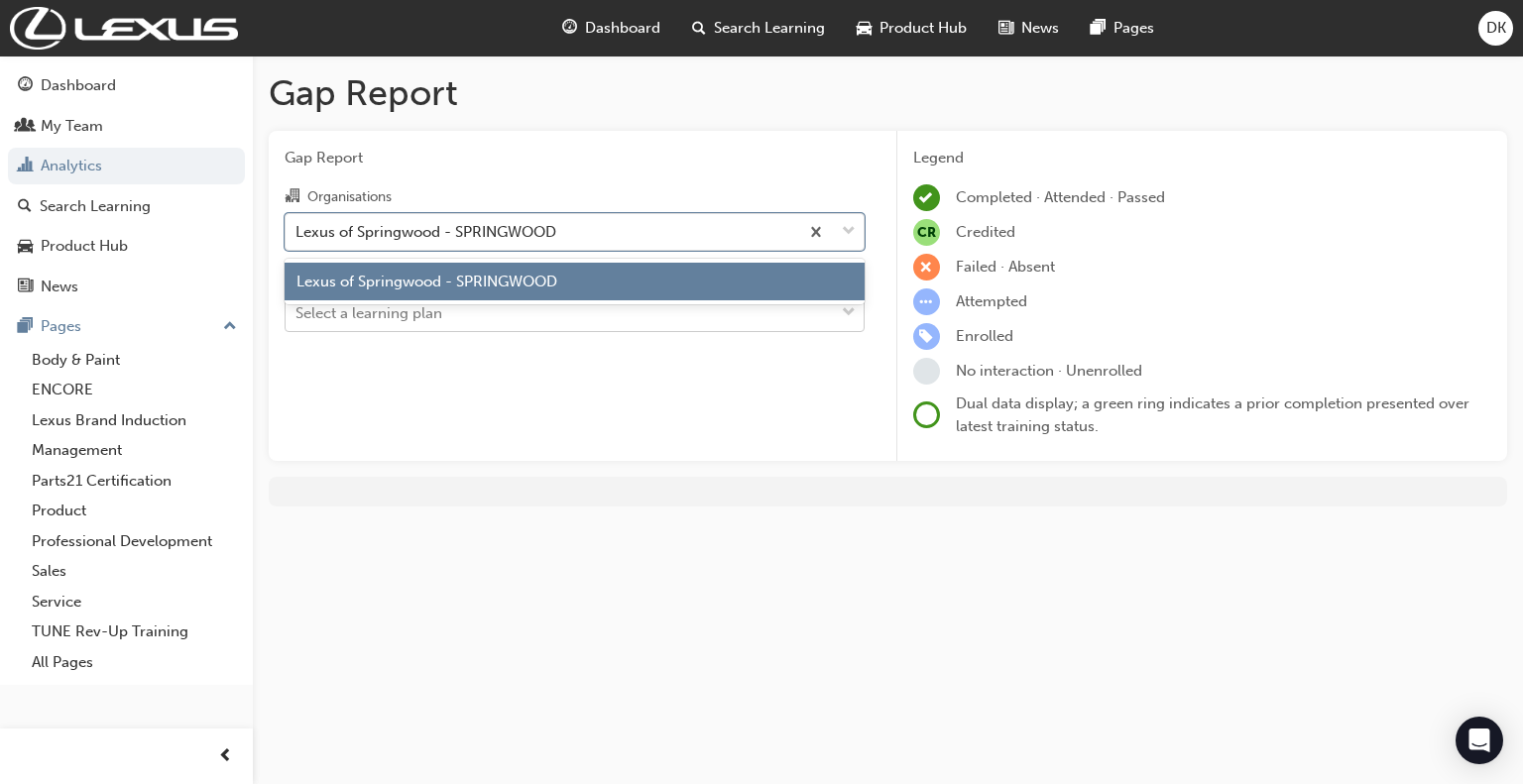 click on "Select a learning plan" at bounding box center (559, 313) 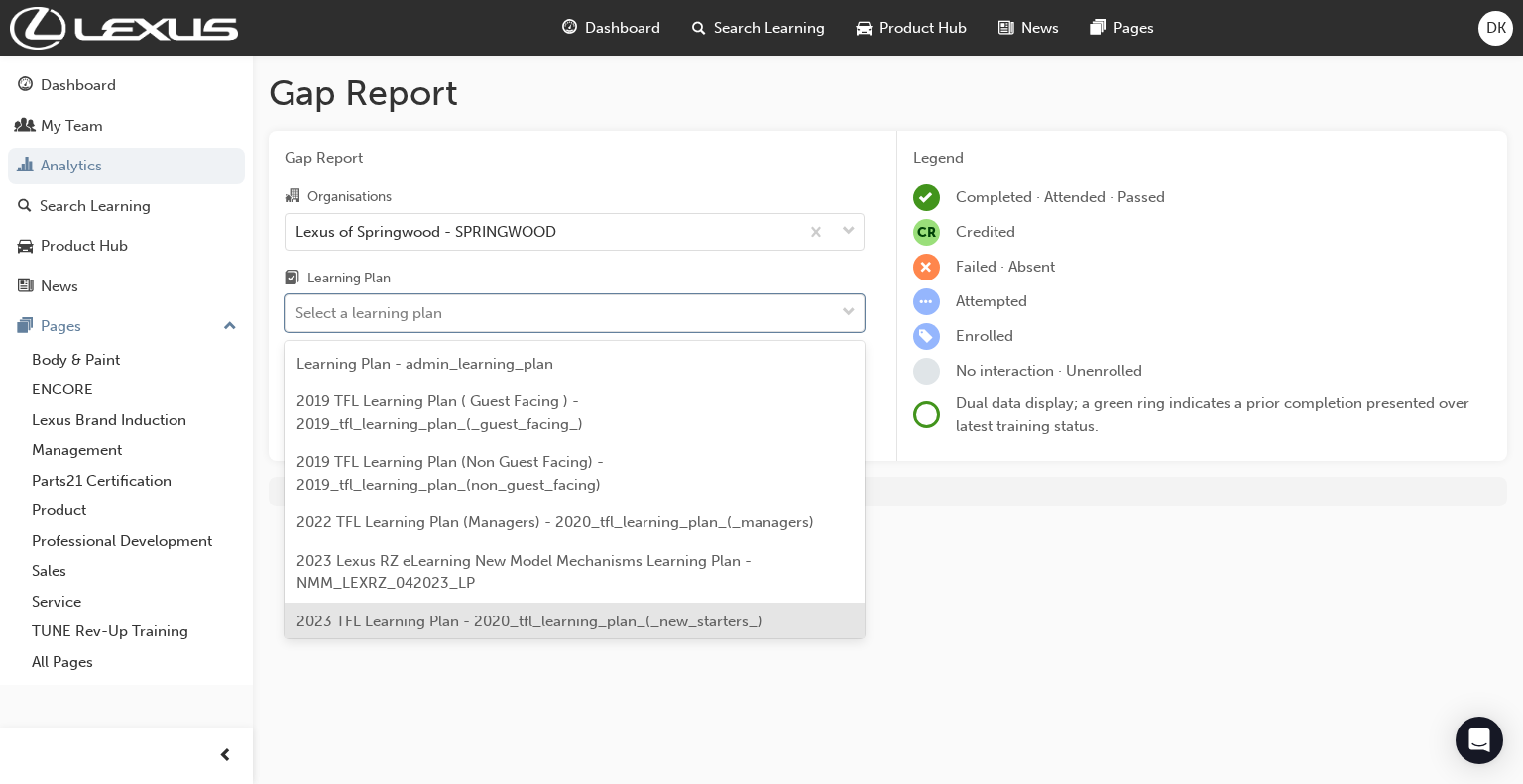 click on "Gap Report Gap Report Organisations [ORGANISATION] - [LOCATION] Learning Plan      option [LEARNING PLAN] - [LEARNING PLAN] focused, [NUMBER] of [NUMBER]. [NUMBER] results available. Use Up and Down to choose options, press Enter to select the currently focused option, press Escape to exit the menu, press Tab to select the option and exit the menu. Select a learning plan Legend Completed · Attended · Passed CR Credited Failed · Absent Attempted Enrolled No interaction · Unenrolled Dual data display; a green ring indicates a prior completion presented over latest training status." at bounding box center (762, 392) 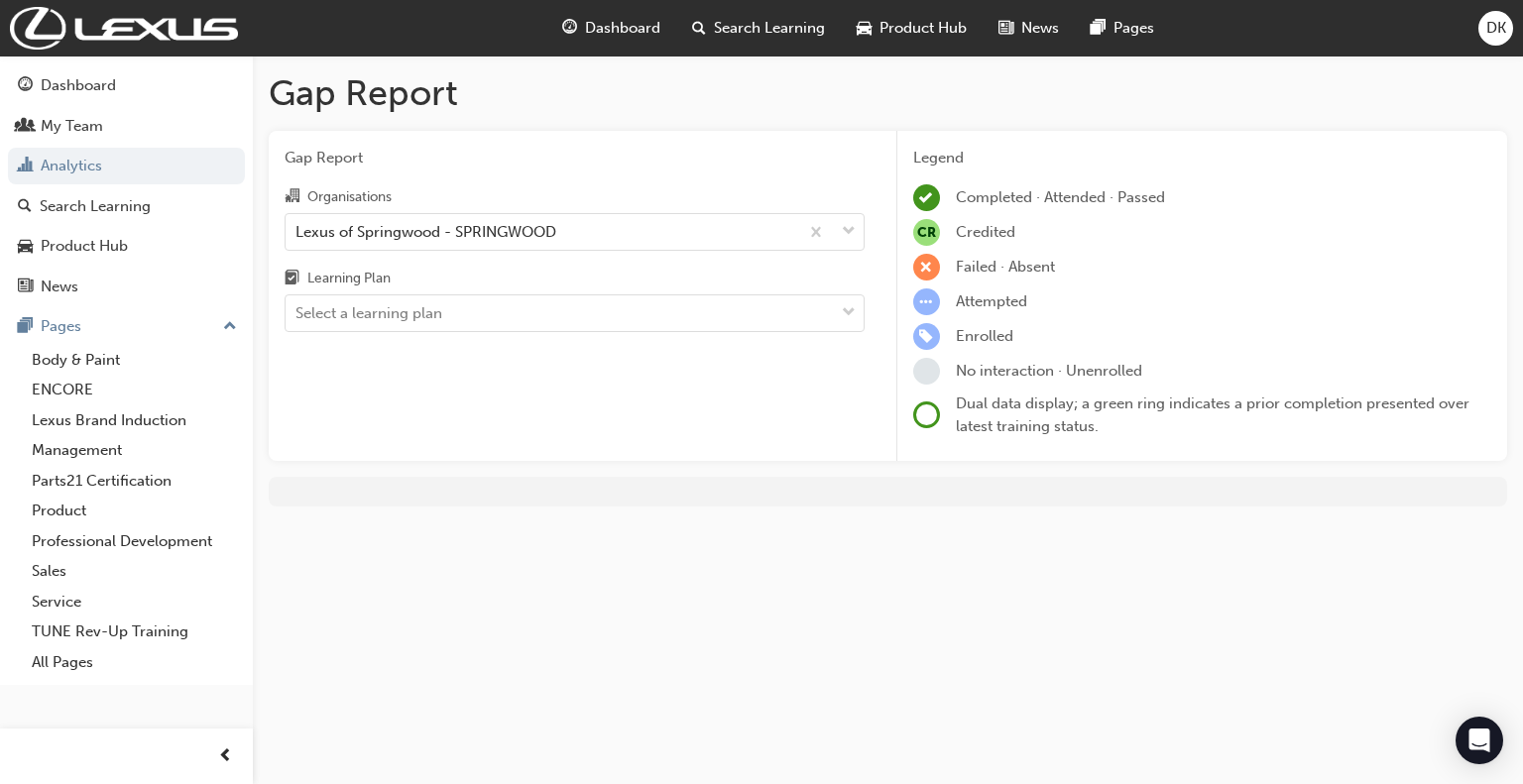 click on "Dashboard" at bounding box center (623, 28) 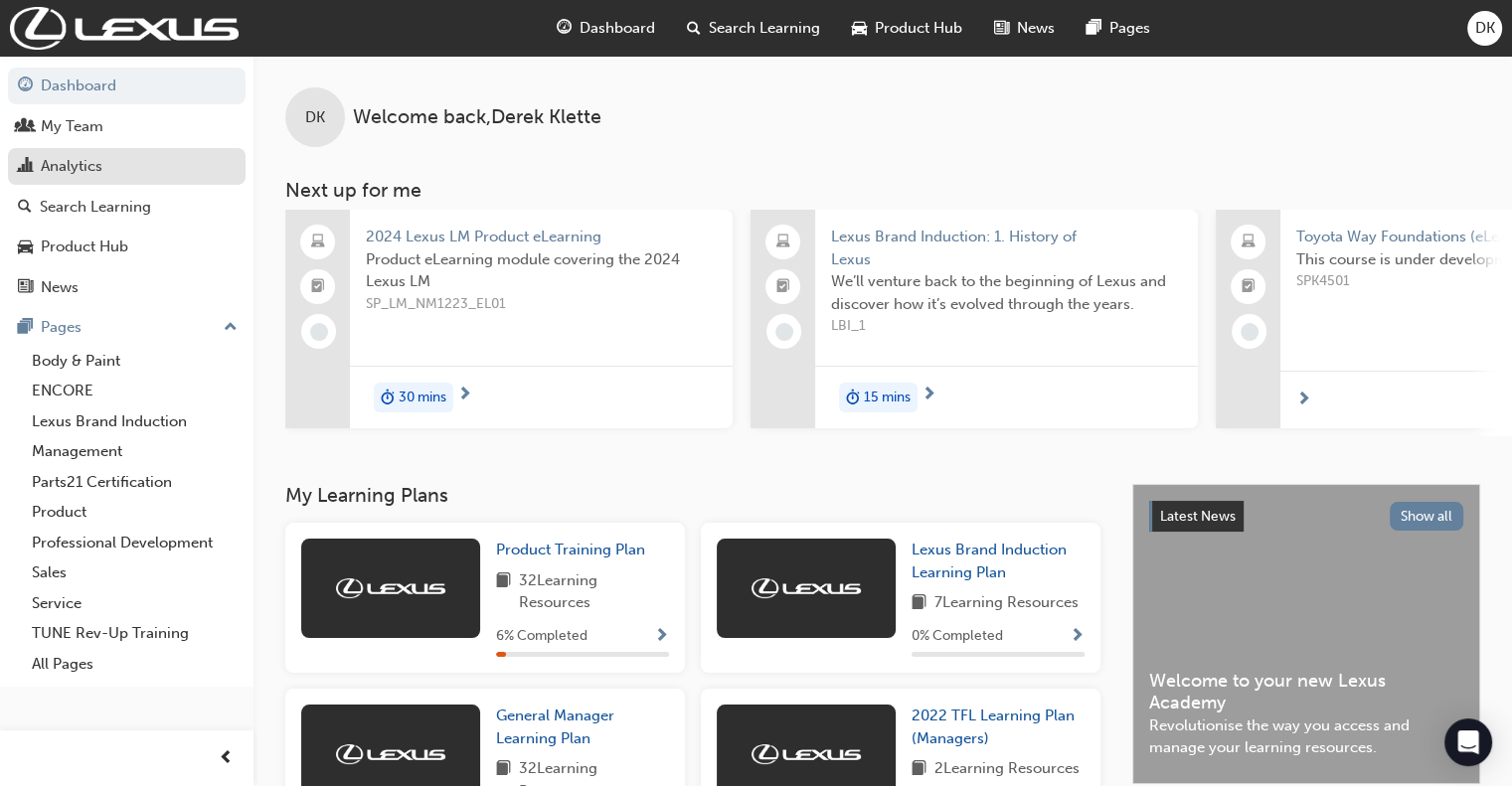 click on "Analytics" at bounding box center (72, 166) 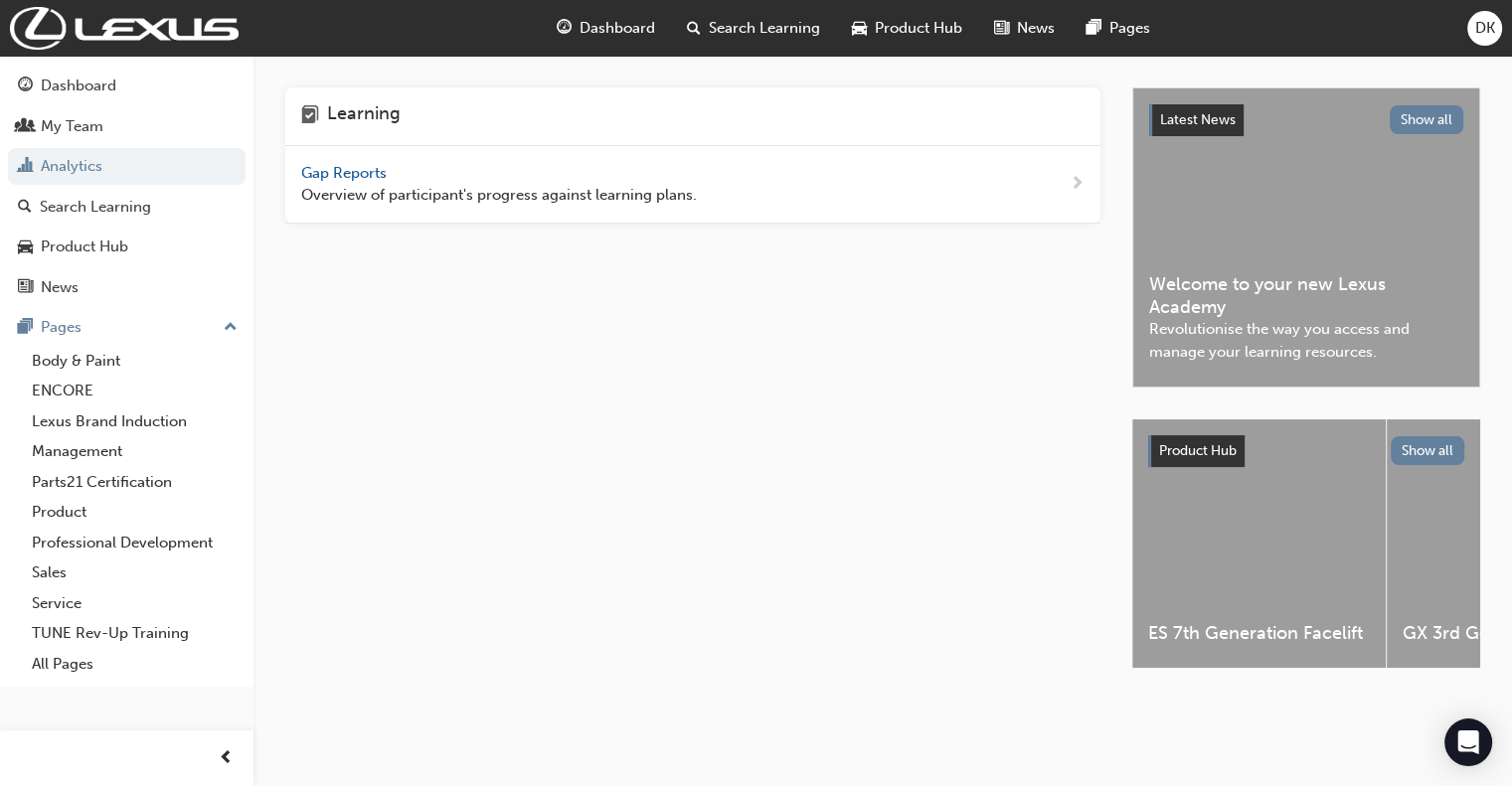click on "Gap Reports" at bounding box center (346, 173) 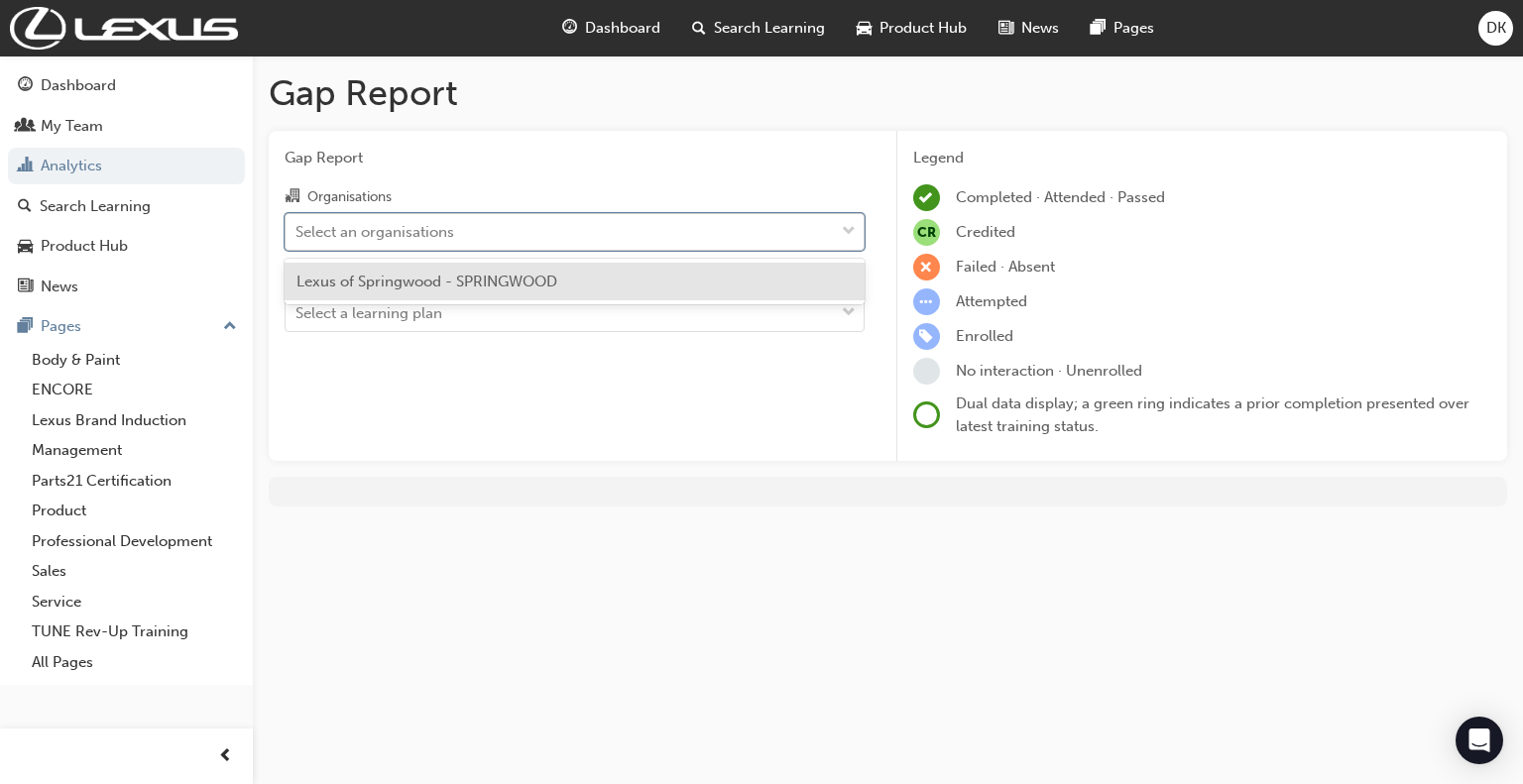 drag, startPoint x: 847, startPoint y: 237, endPoint x: 835, endPoint y: 249, distance: 16.970563 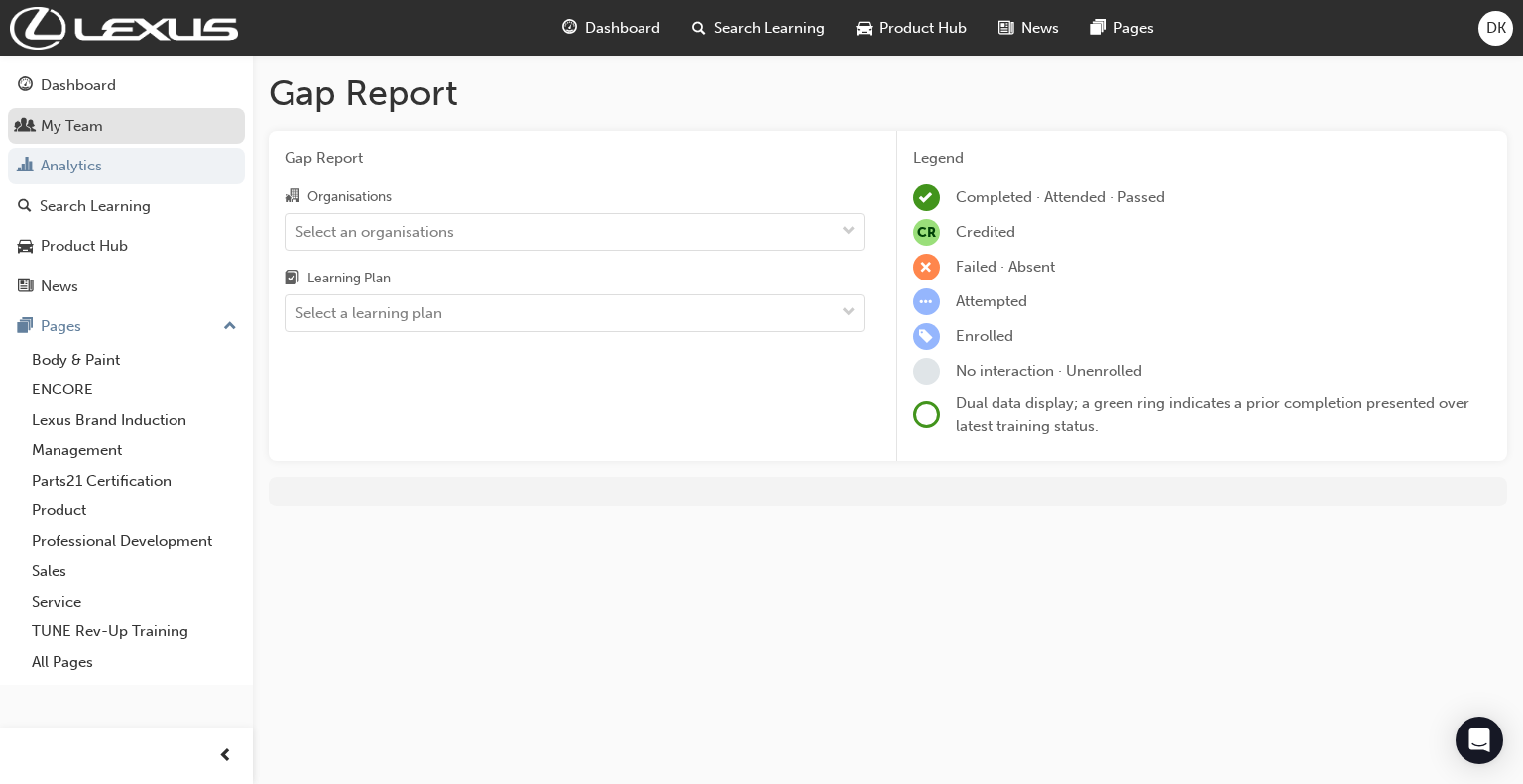 click on "My Team" at bounding box center [71, 126] 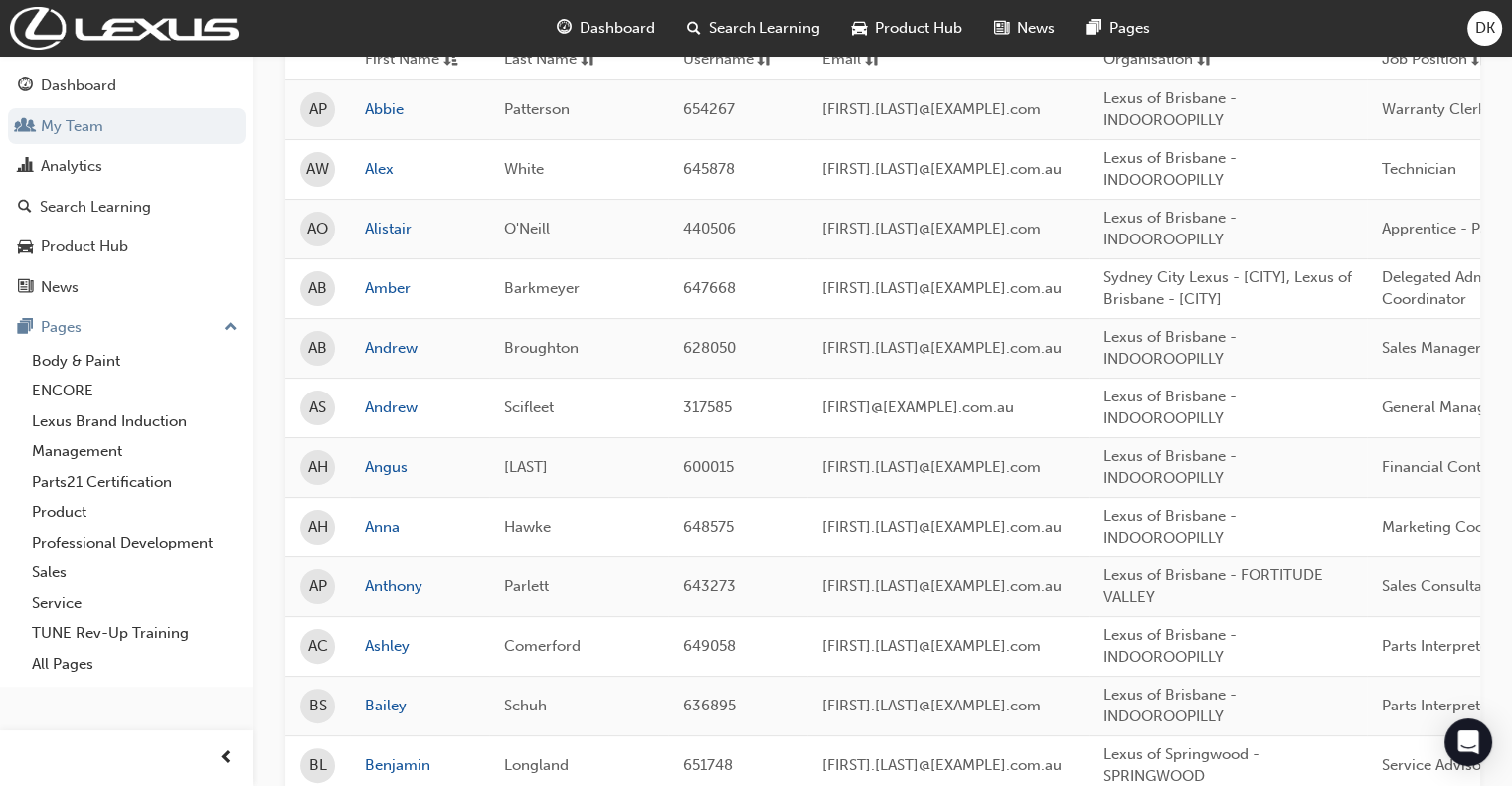scroll, scrollTop: 298, scrollLeft: 0, axis: vertical 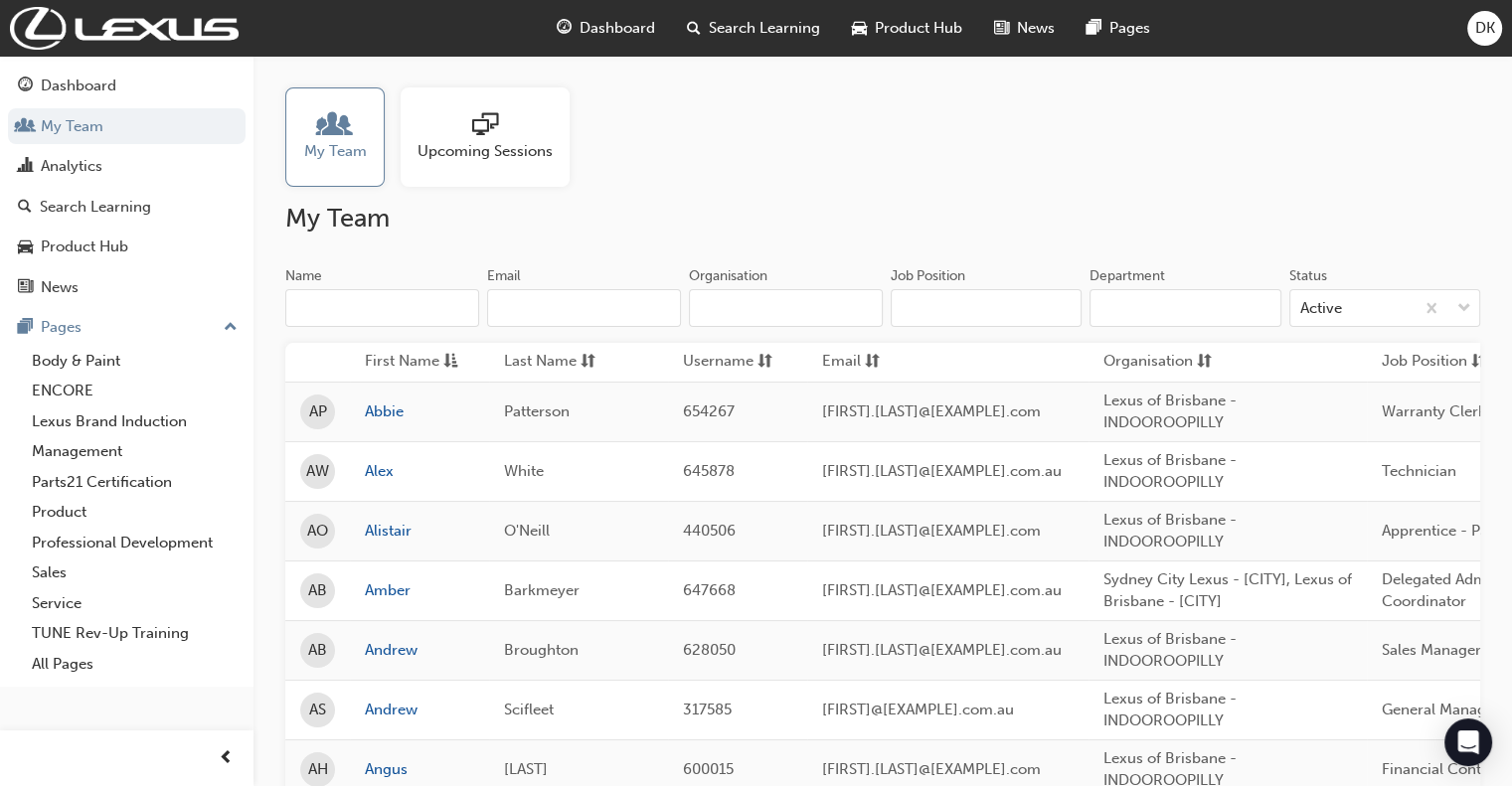 click on "Department" at bounding box center [1185, 308] 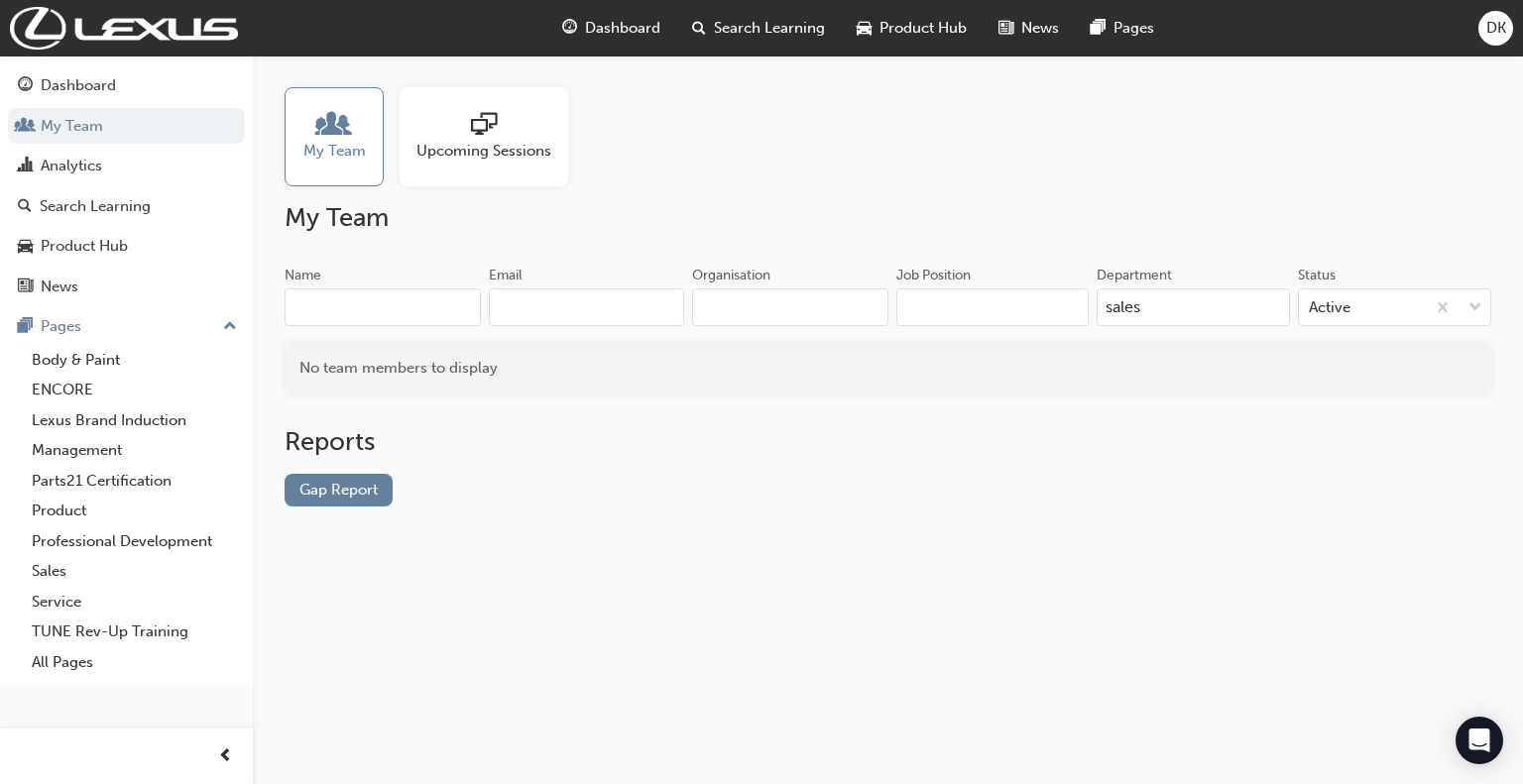 type on "sales" 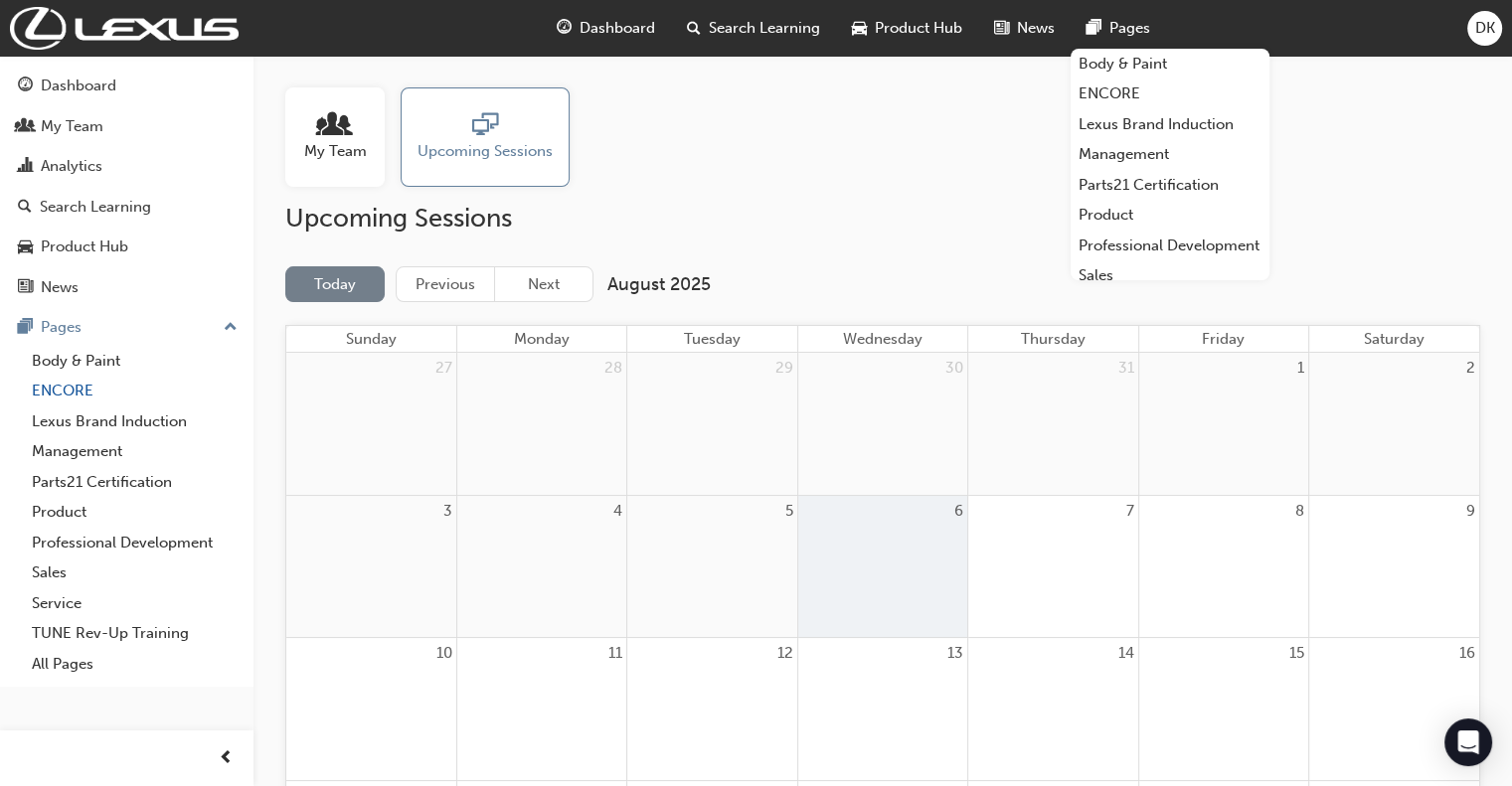 click on "ENCORE" at bounding box center [134, 391] 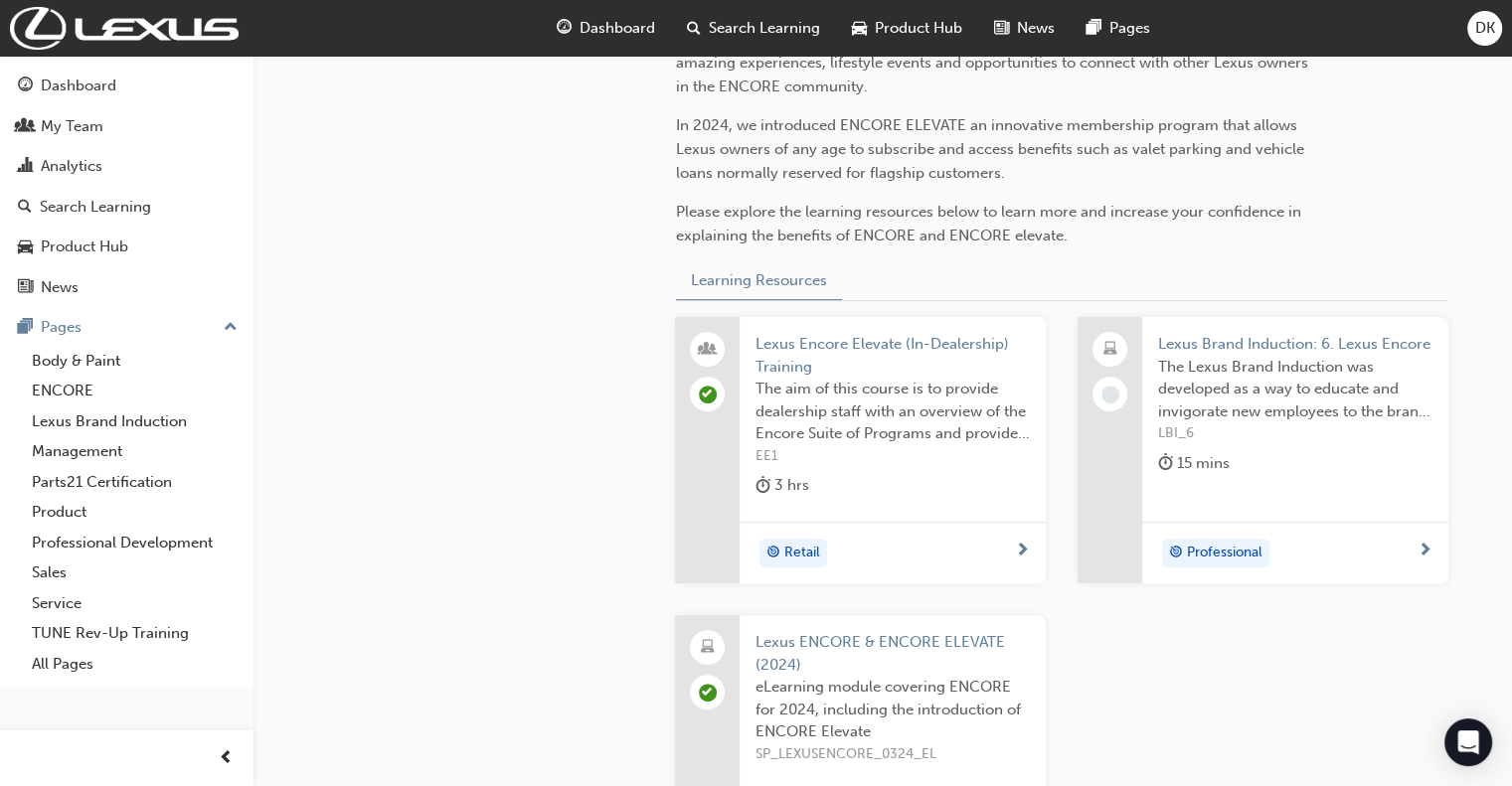 scroll, scrollTop: 863, scrollLeft: 0, axis: vertical 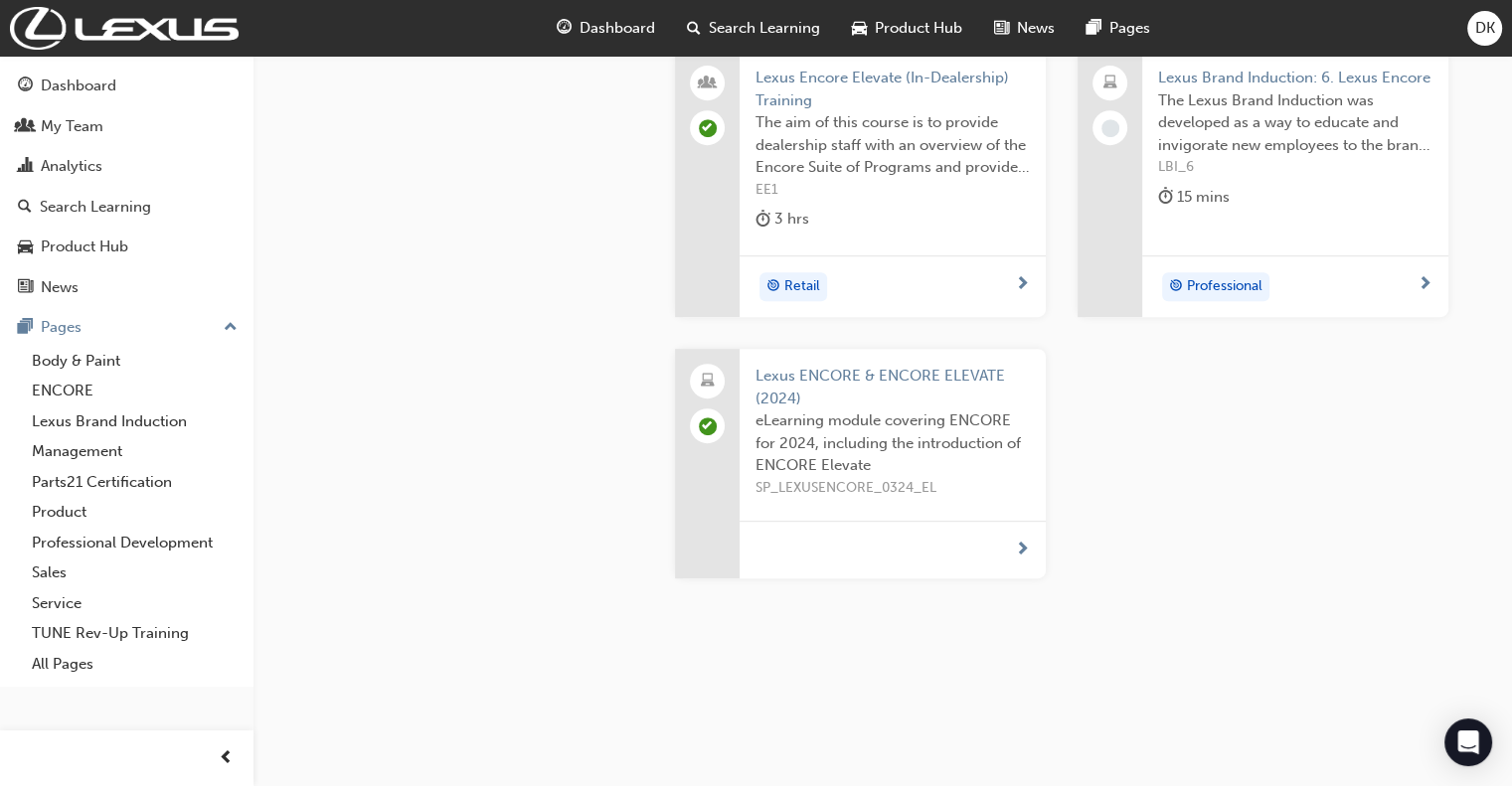 click on "Lexus ENCORE & ENCORE ELEVATE (2024)" at bounding box center [893, 387] 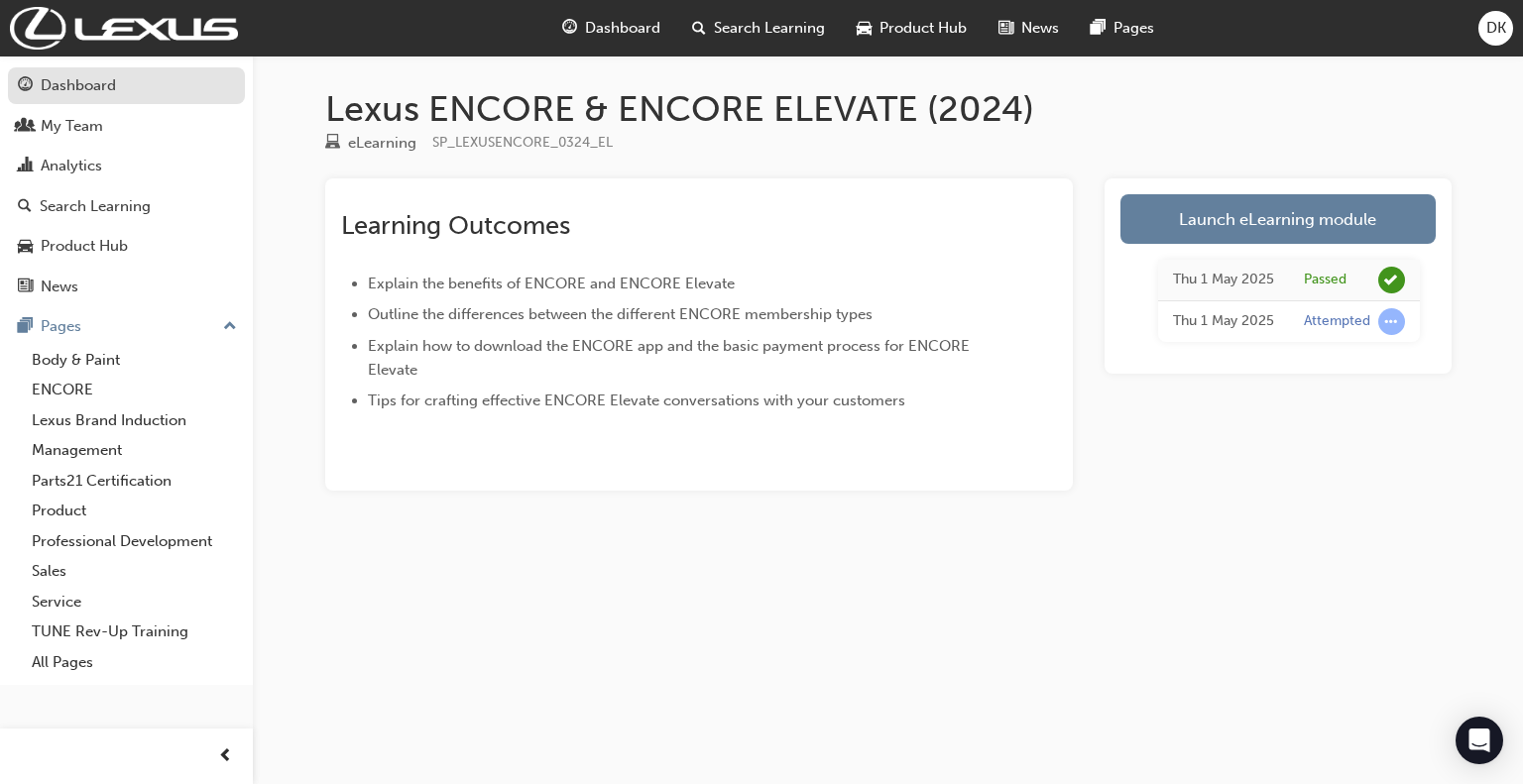 click on "Dashboard" at bounding box center [78, 85] 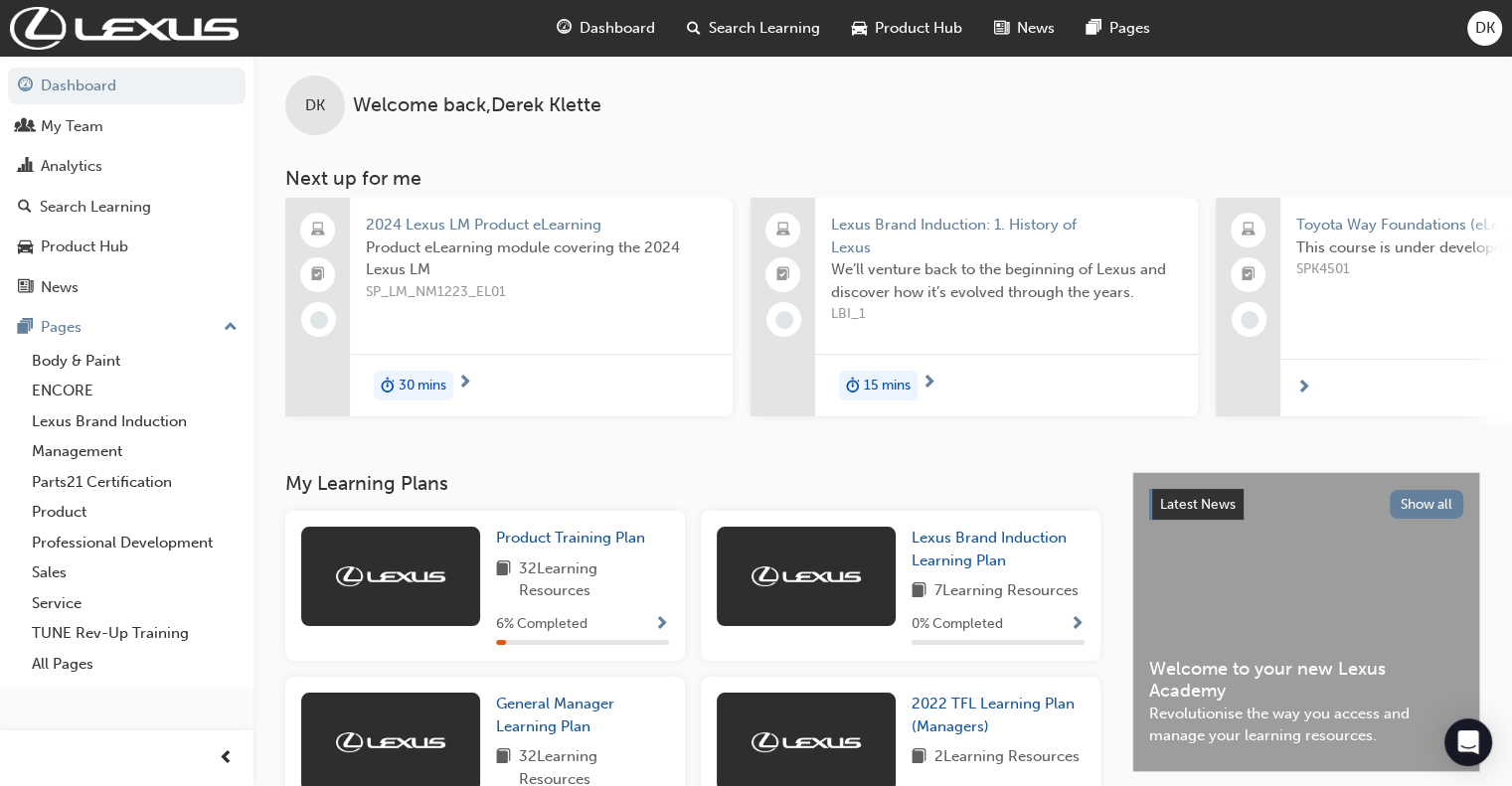 scroll, scrollTop: 0, scrollLeft: 0, axis: both 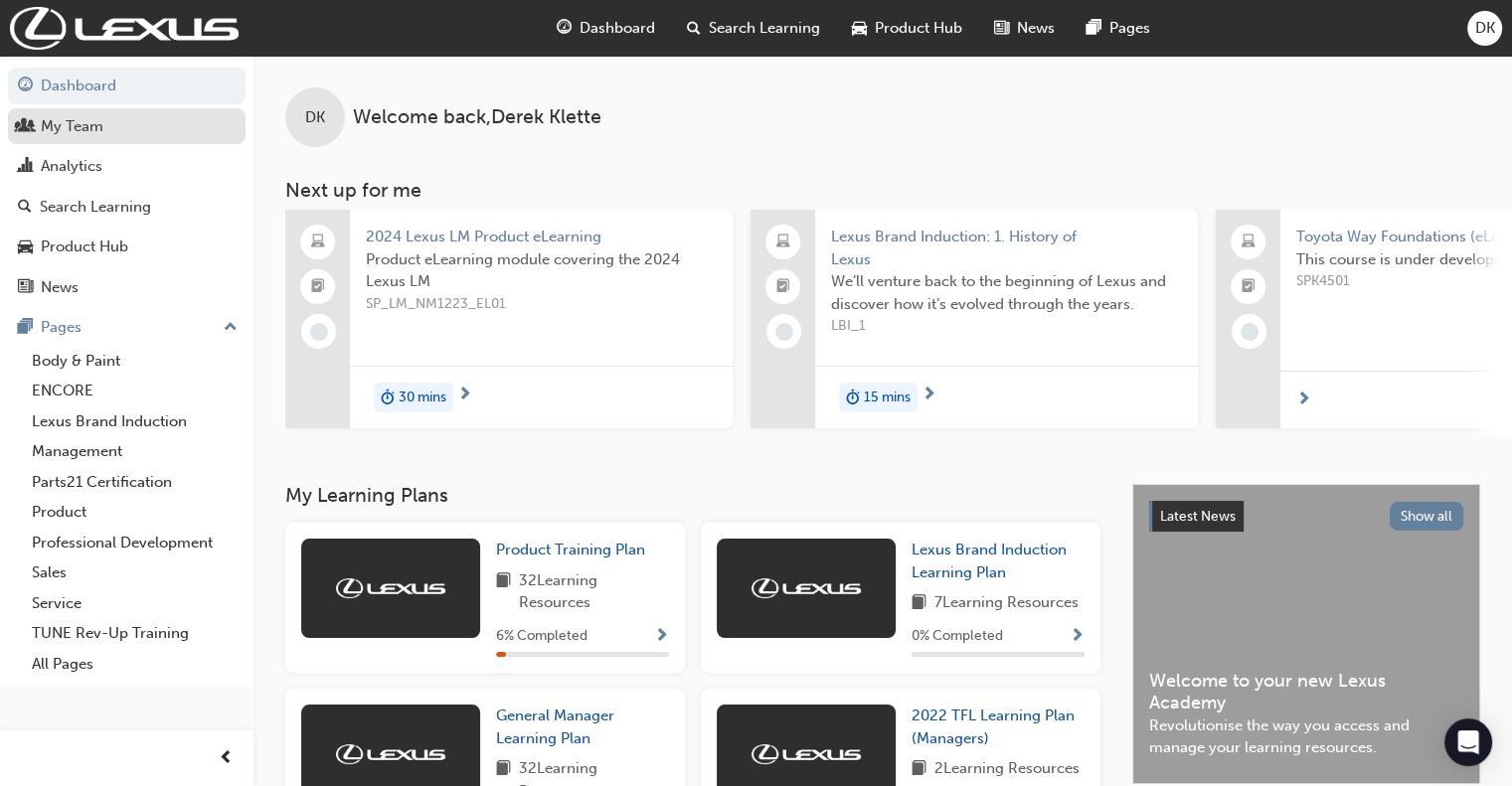 click on "My Team" at bounding box center [72, 126] 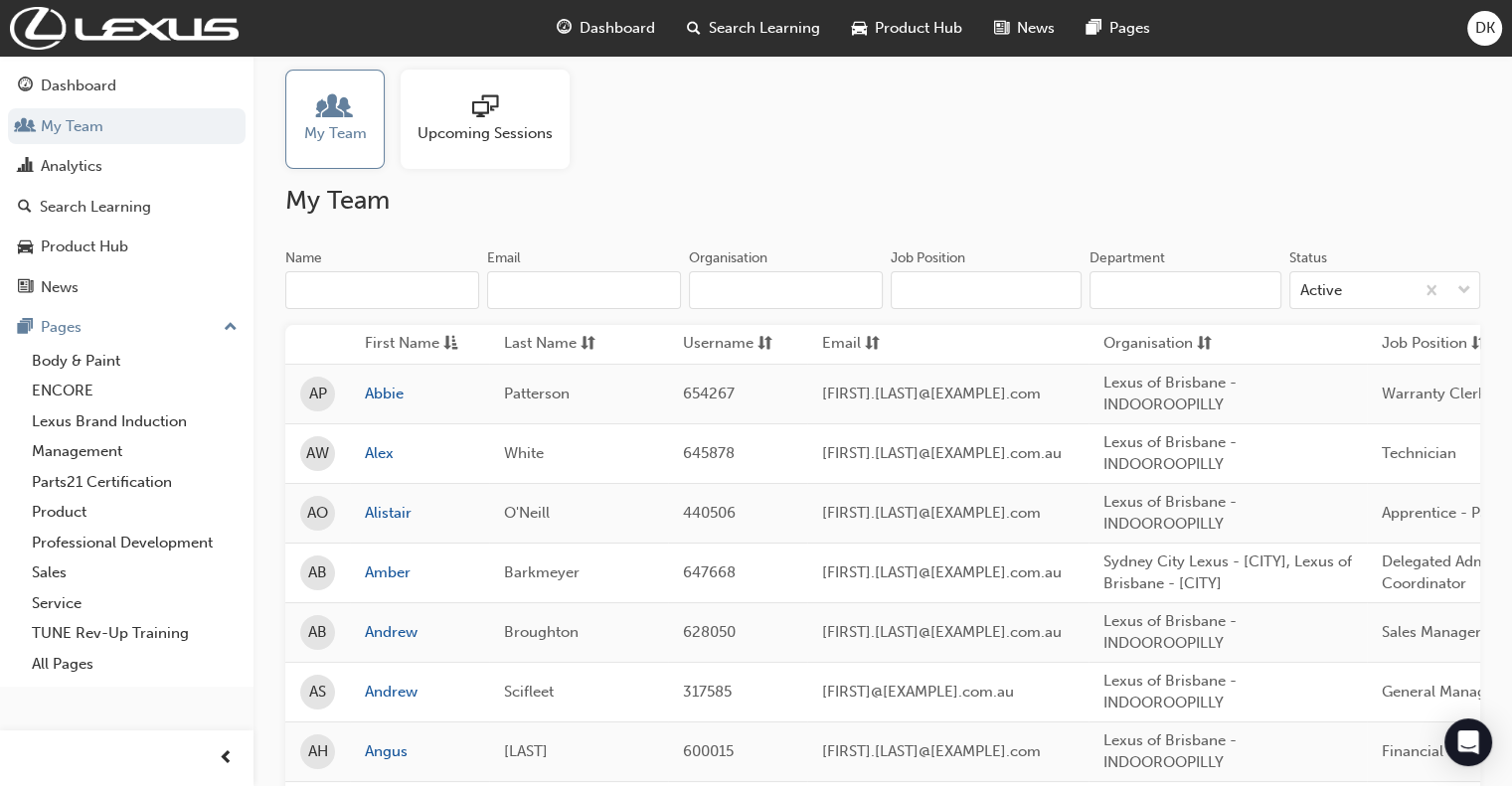 scroll, scrollTop: 0, scrollLeft: 0, axis: both 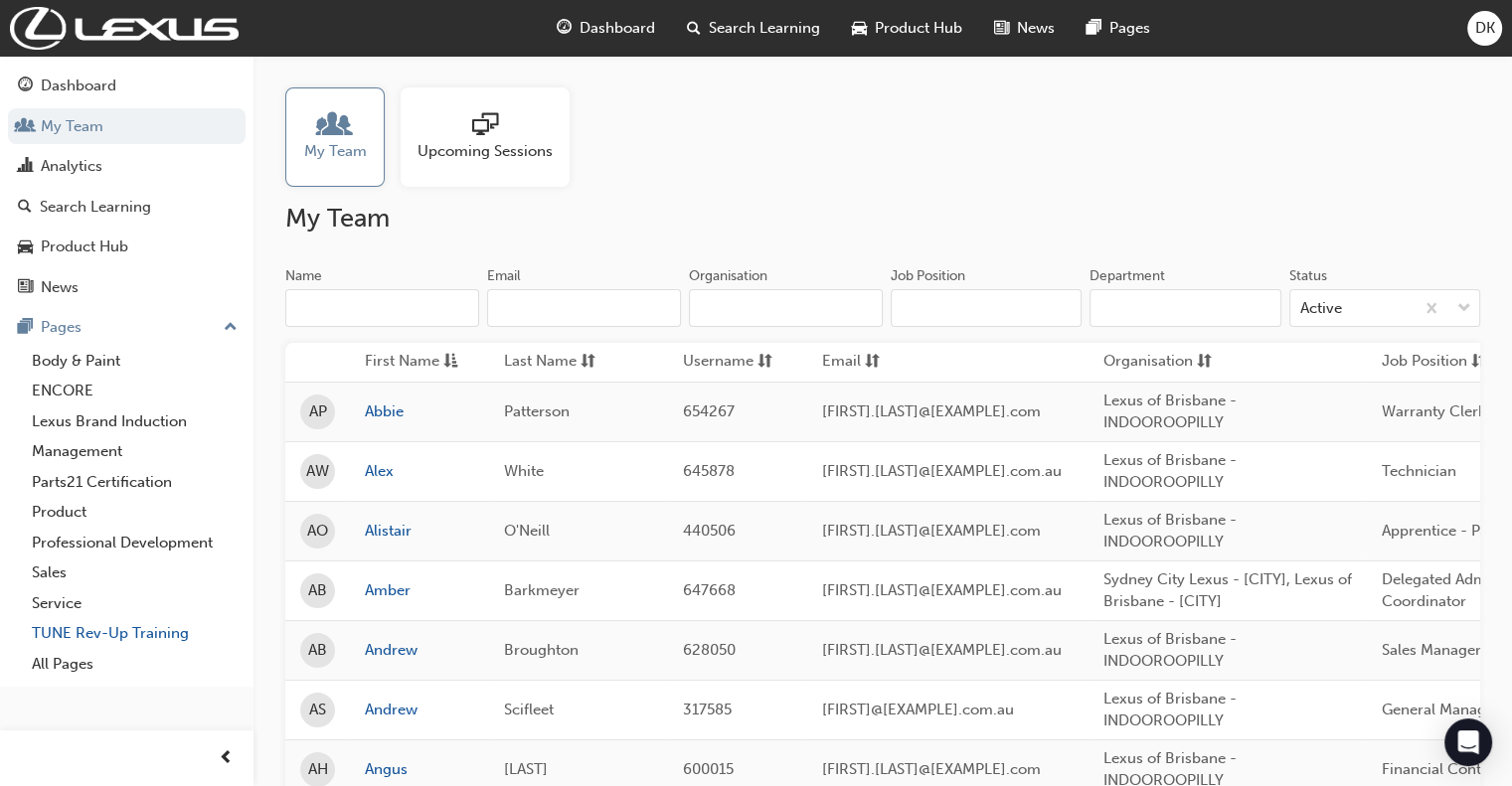 click on "TUNE Rev-Up Training" at bounding box center [134, 633] 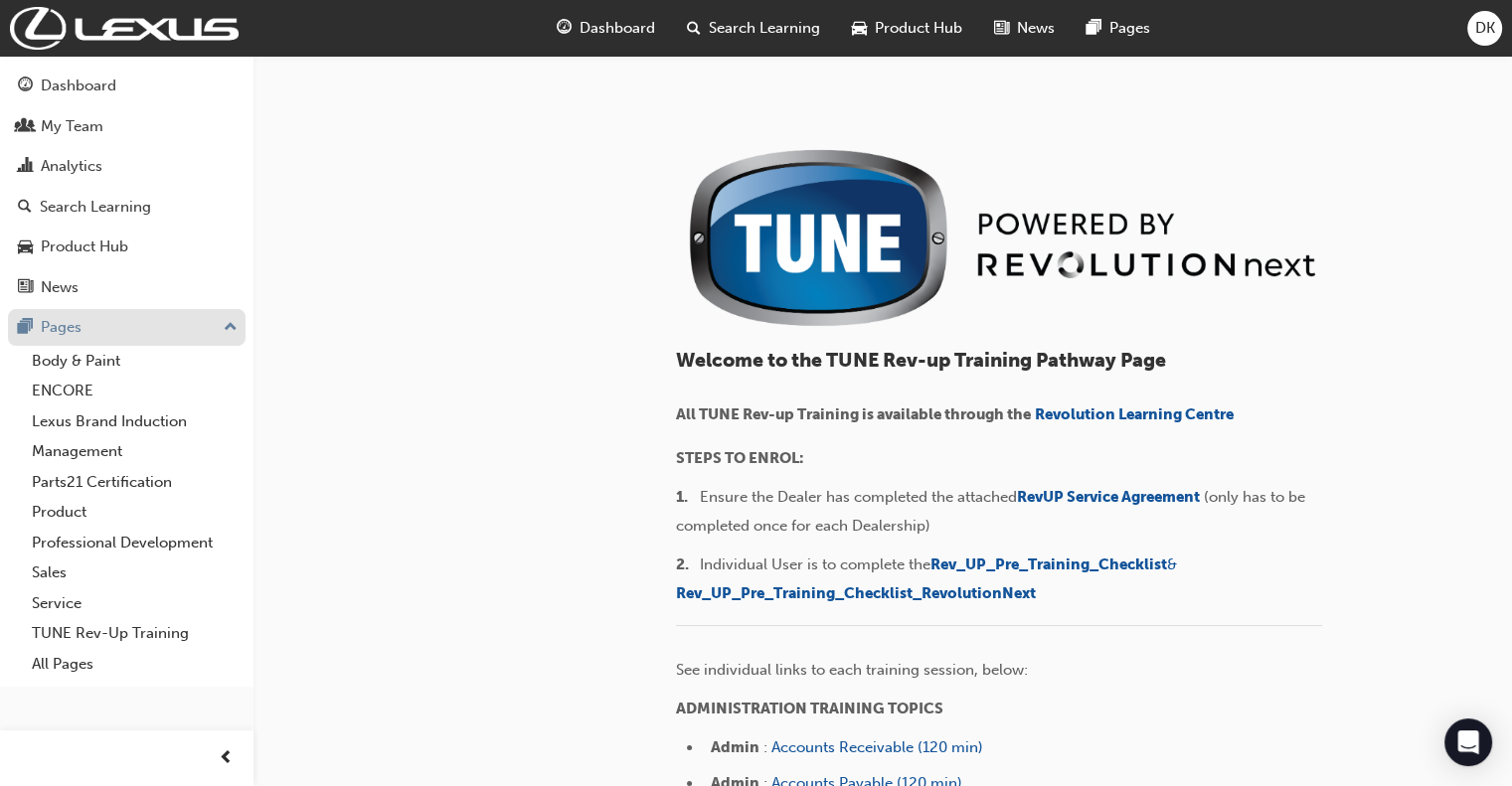 scroll, scrollTop: 0, scrollLeft: 0, axis: both 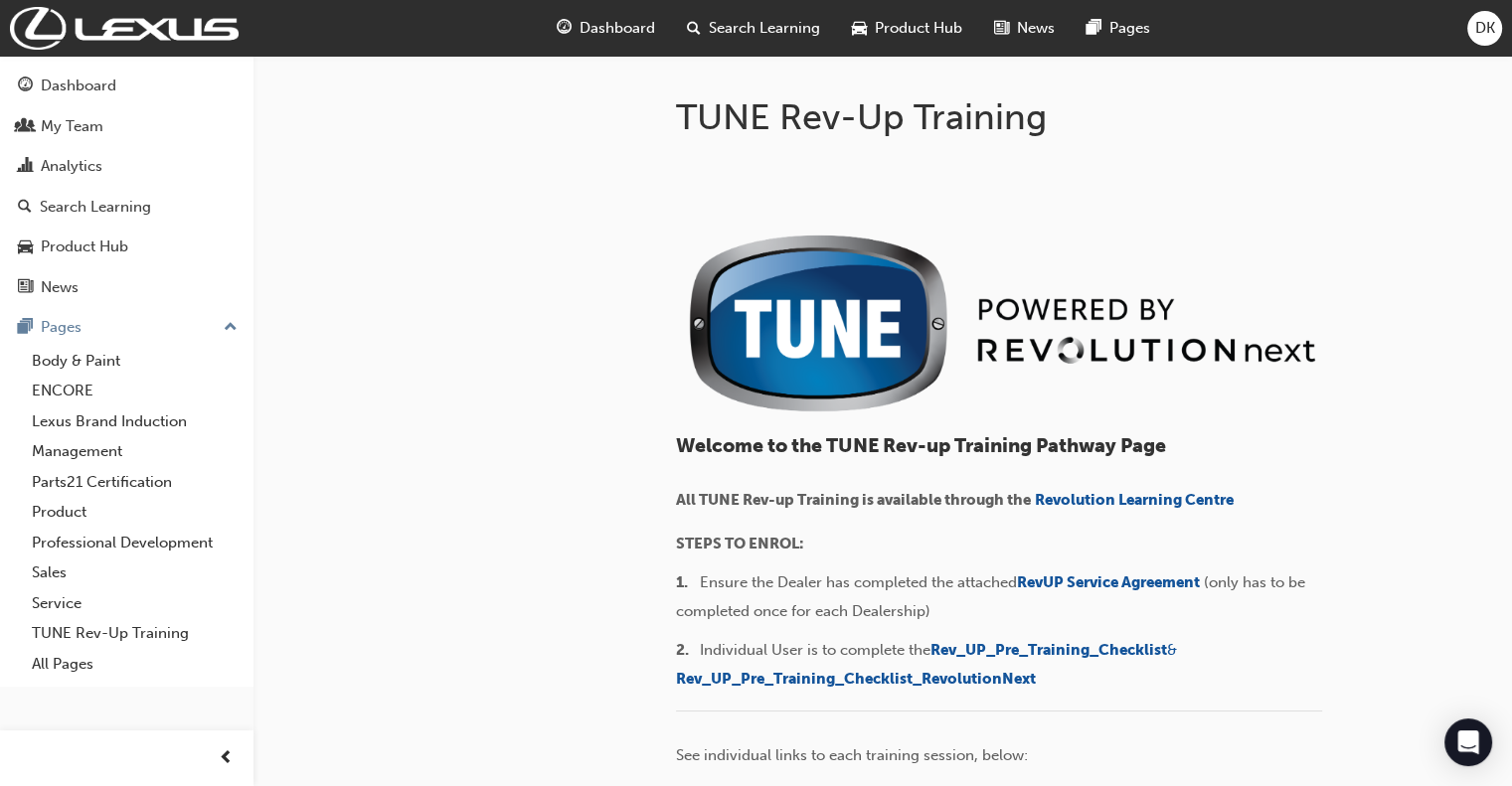 click on "Dashboard" at bounding box center (617, 28) 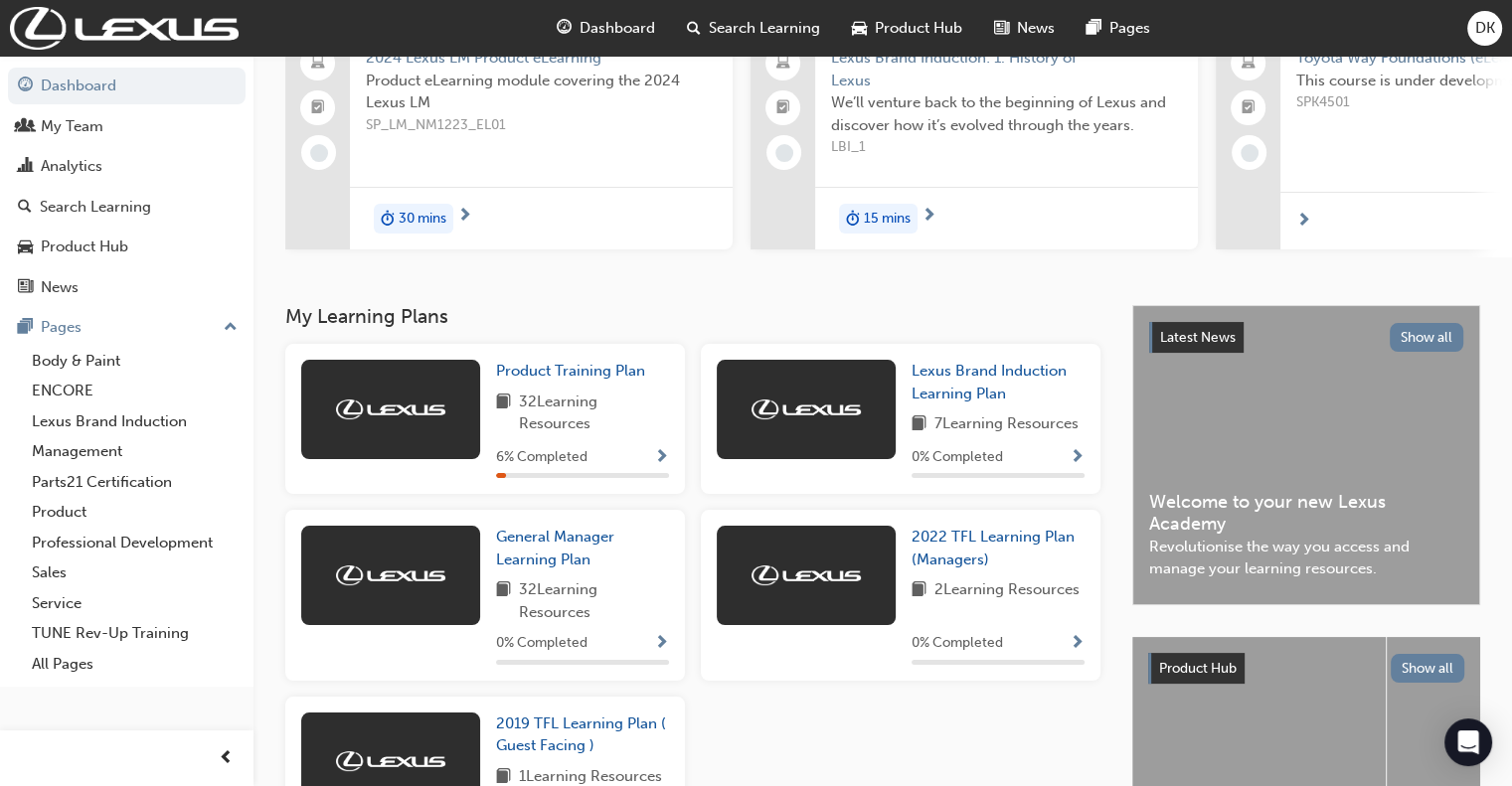scroll, scrollTop: 378, scrollLeft: 0, axis: vertical 